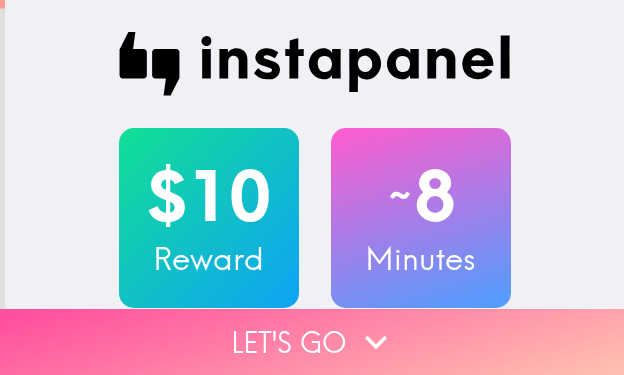 click on "Let's go" at bounding box center [312, 342] 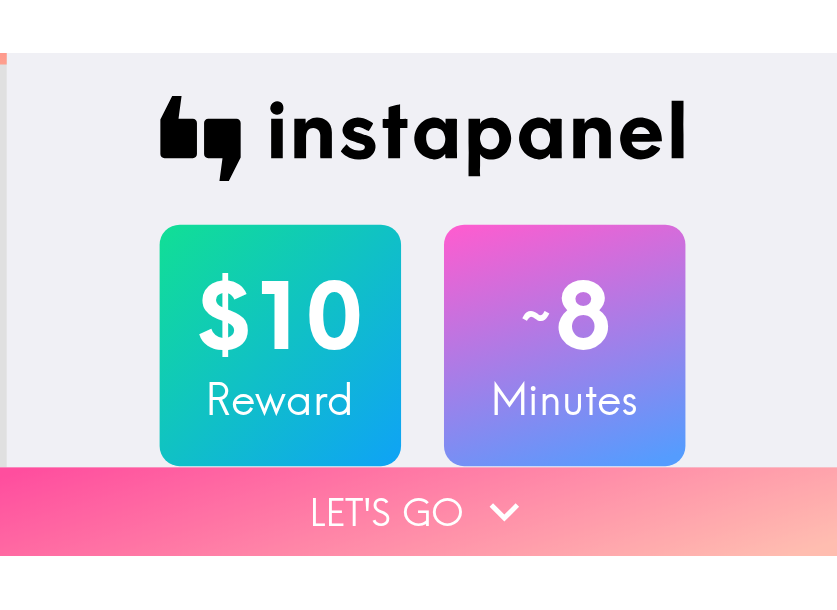 scroll, scrollTop: 0, scrollLeft: 0, axis: both 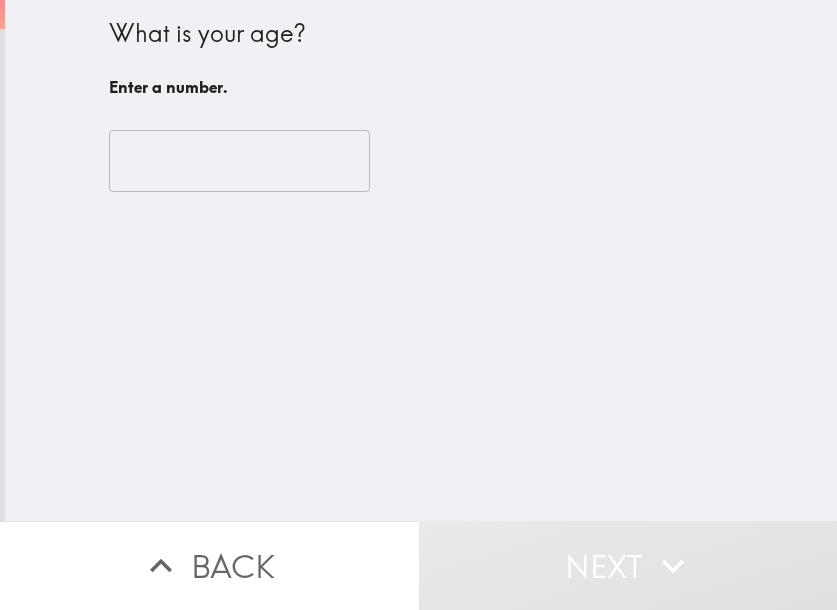 click at bounding box center [239, 161] 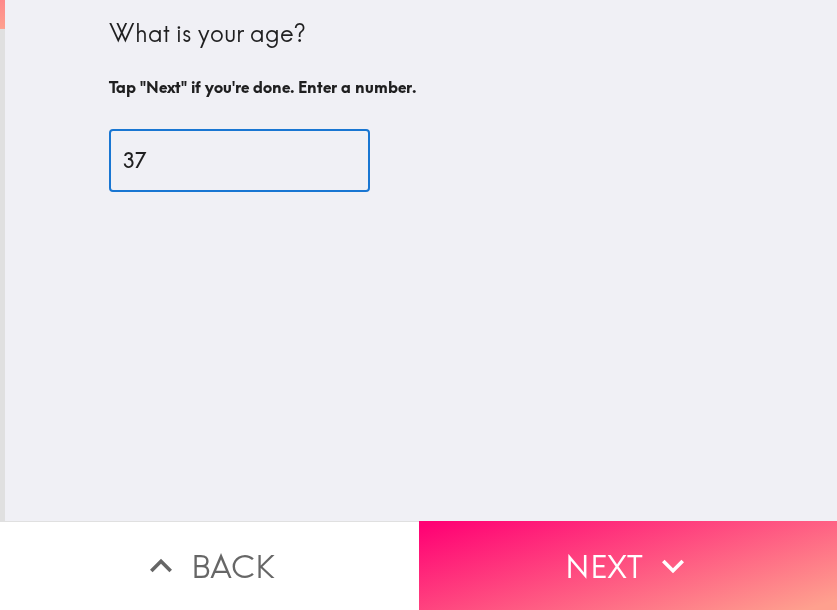 type on "37" 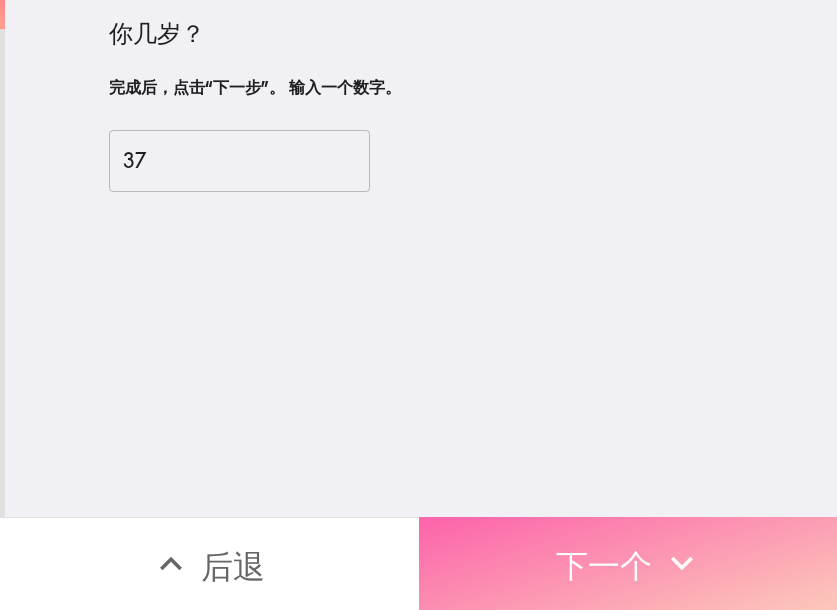 click on "下一个" at bounding box center (628, 563) 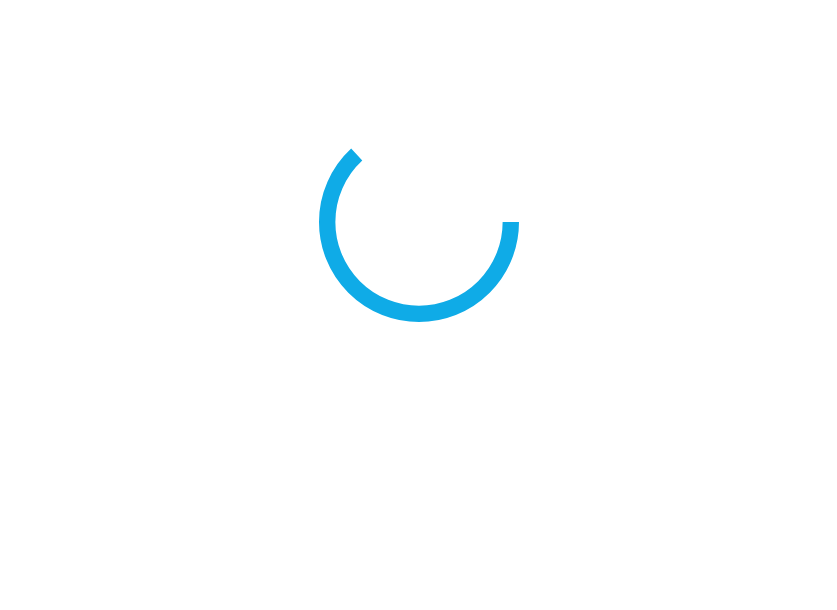 scroll, scrollTop: 0, scrollLeft: 0, axis: both 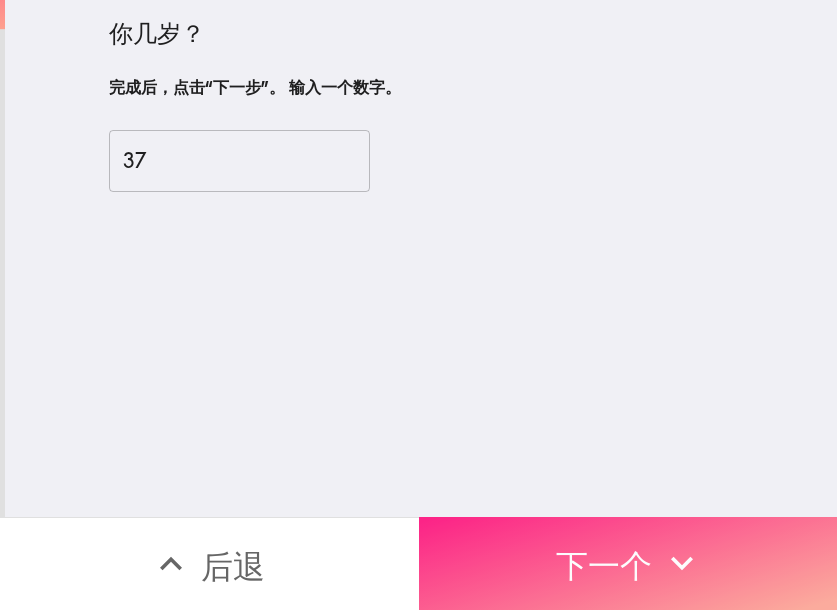 click 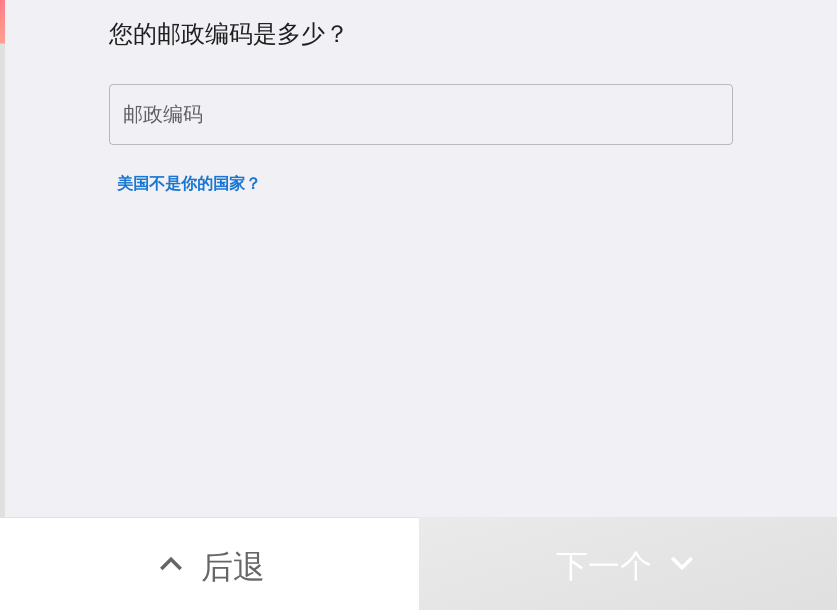 click on "邮政编码" at bounding box center (421, 115) 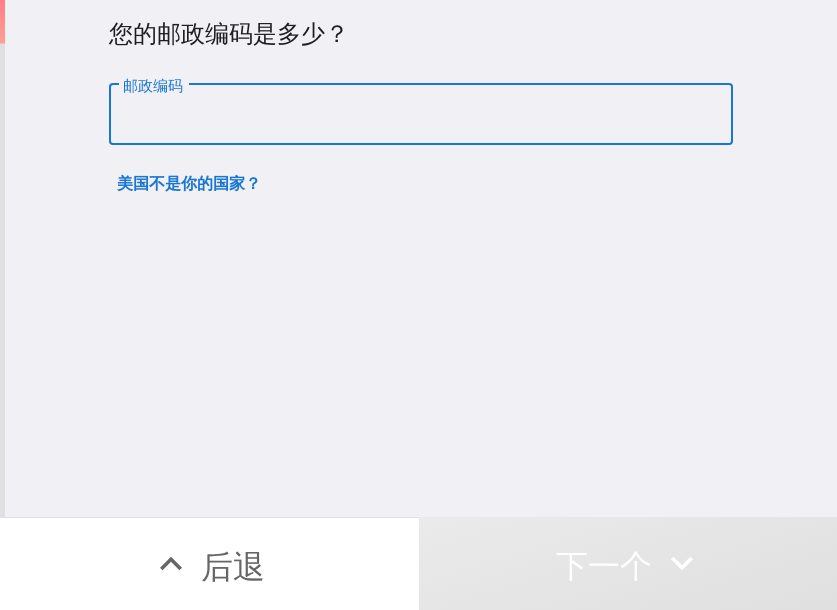 paste on "11428" 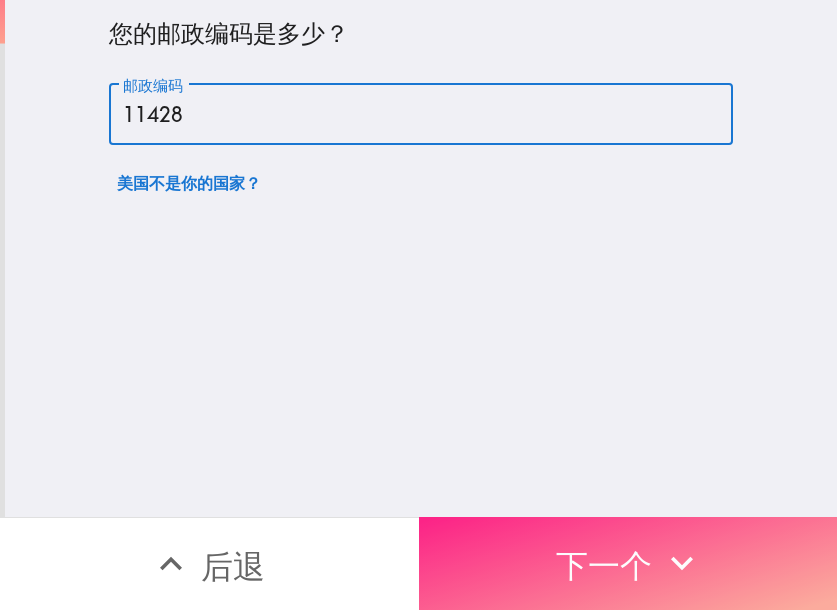 type on "11428" 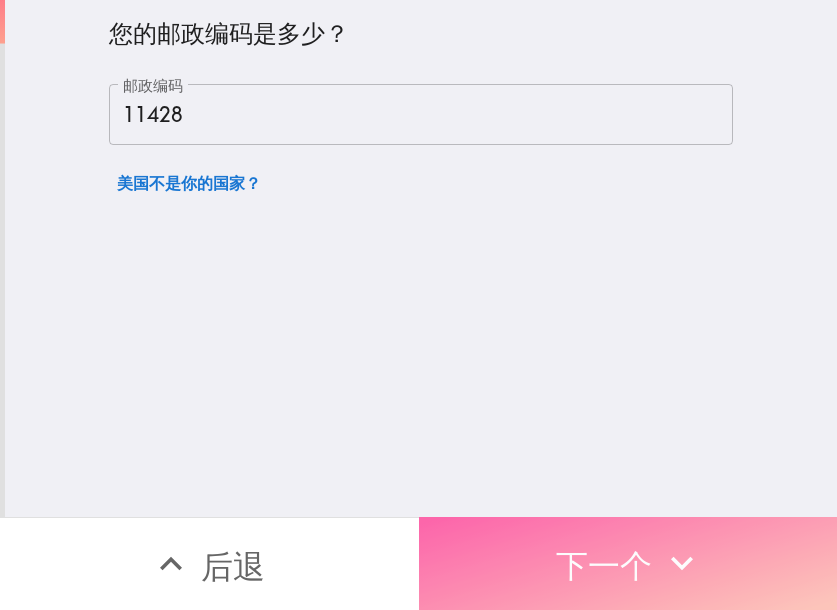 click on "下一个" at bounding box center (604, 566) 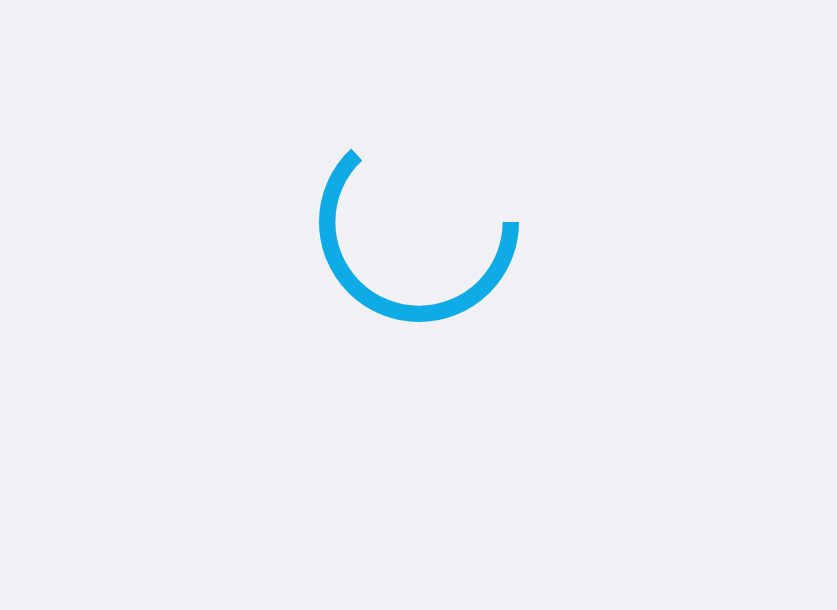 scroll, scrollTop: 0, scrollLeft: 0, axis: both 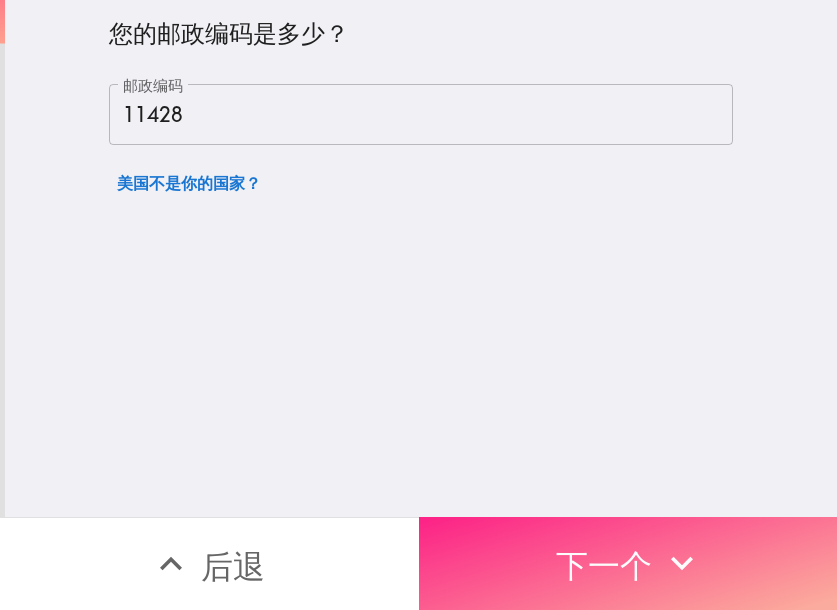 click 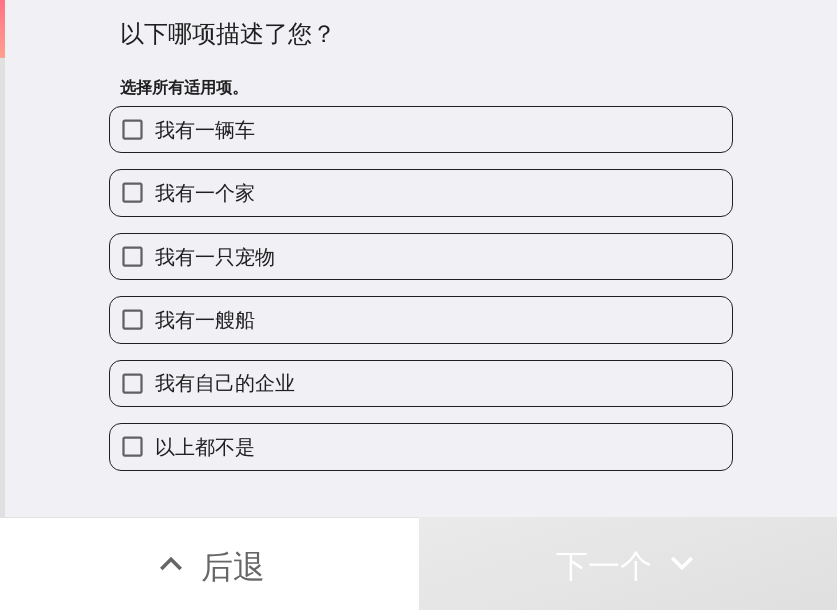 type 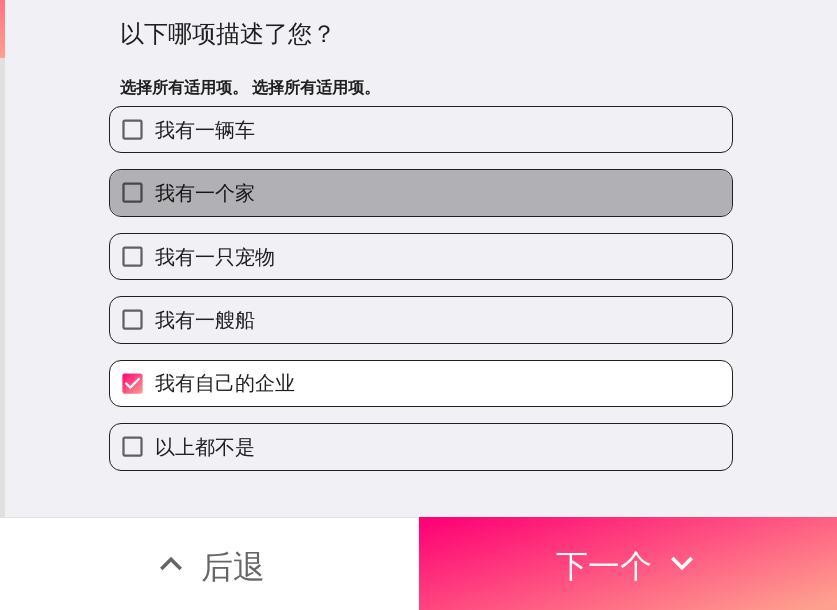click on "我有一个家" at bounding box center (421, 192) 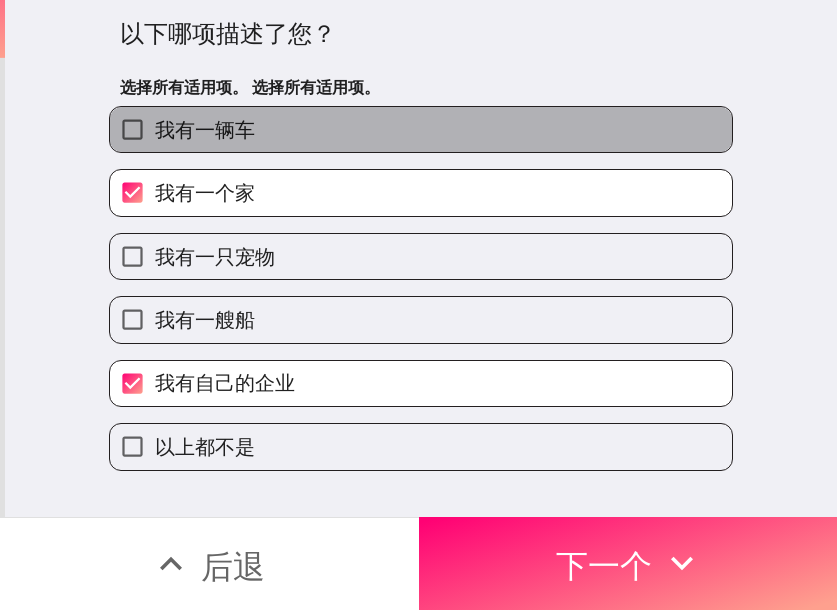 click on "我有一辆车" at bounding box center (421, 129) 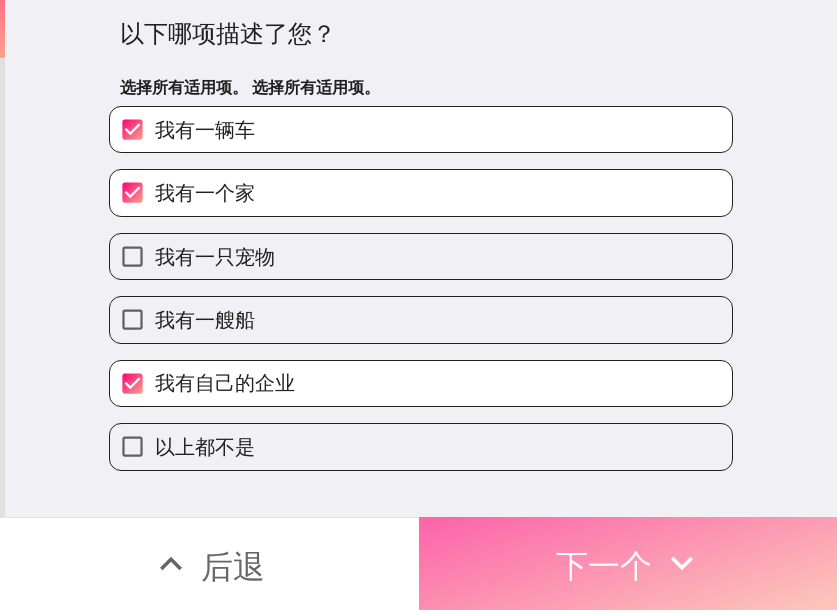 click 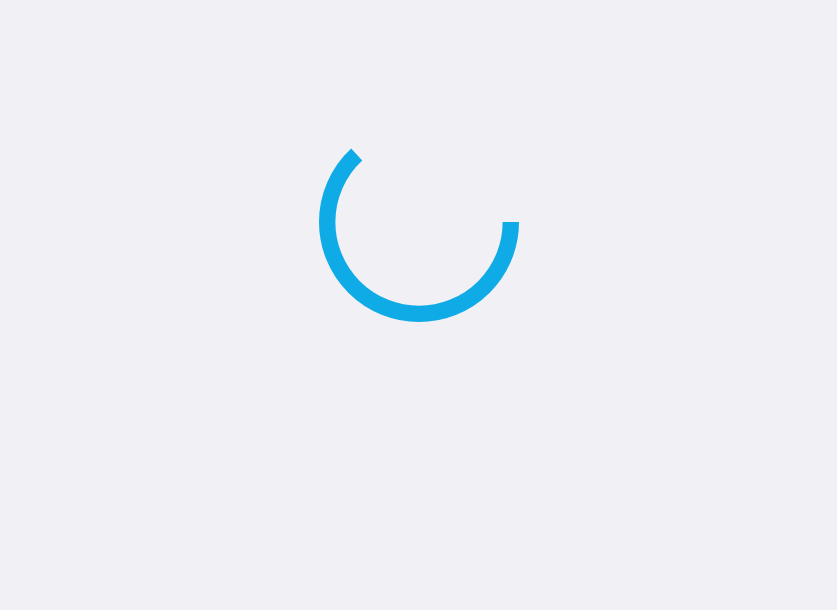 scroll, scrollTop: 0, scrollLeft: 0, axis: both 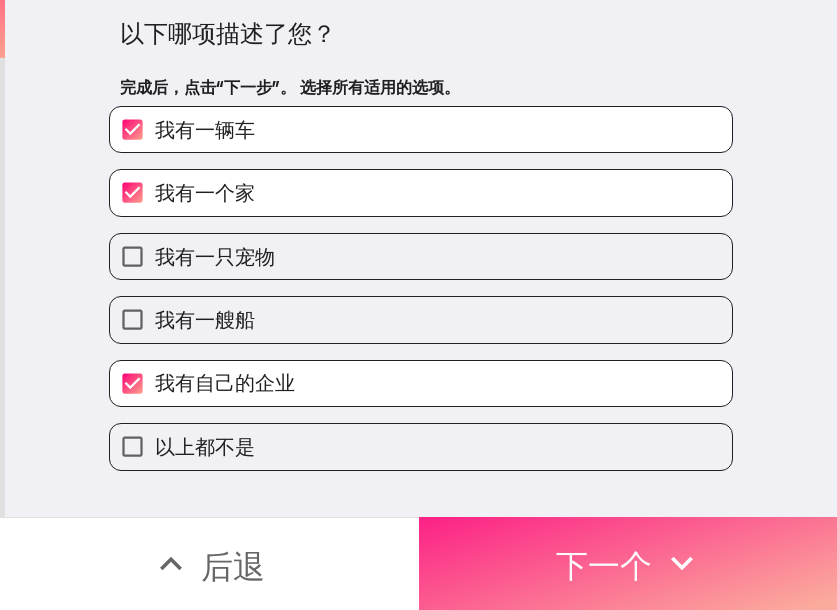 click 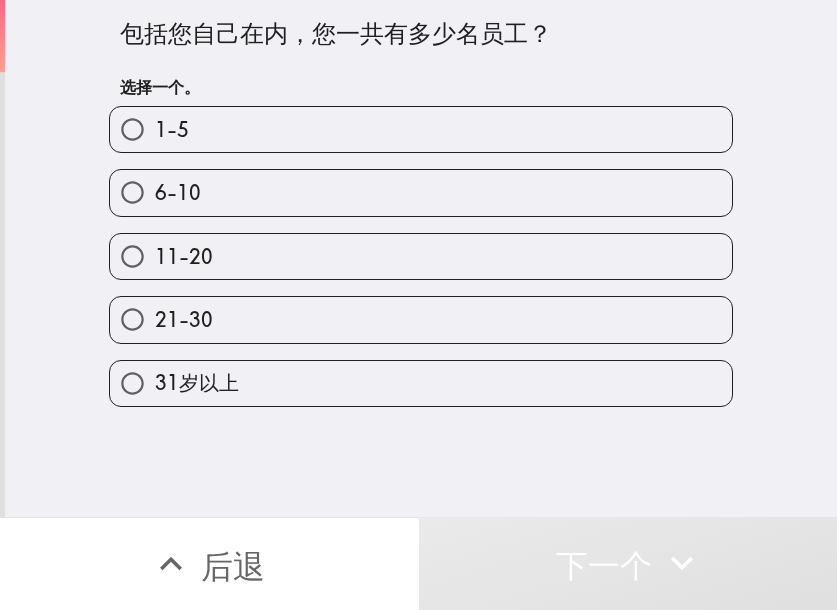 drag, startPoint x: 440, startPoint y: 310, endPoint x: 450, endPoint y: 320, distance: 14.142136 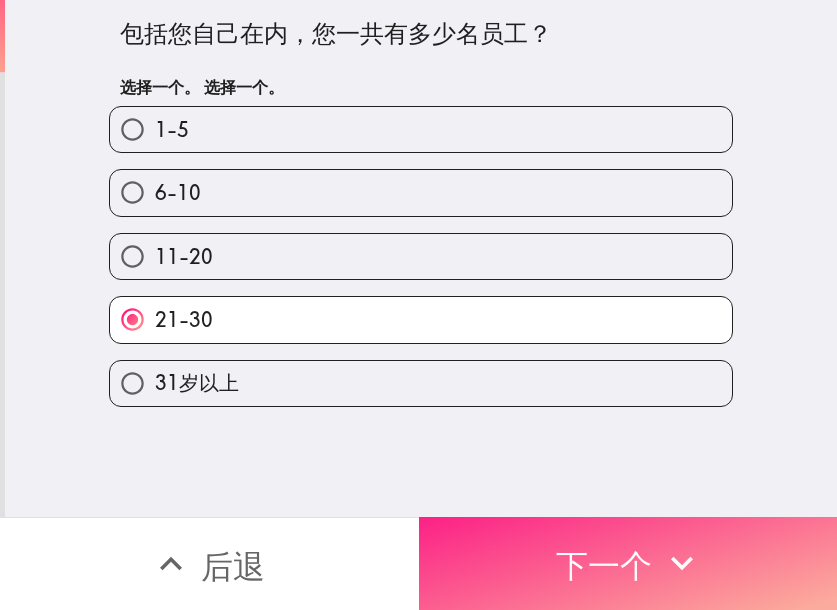 click on "下一个" at bounding box center [604, 566] 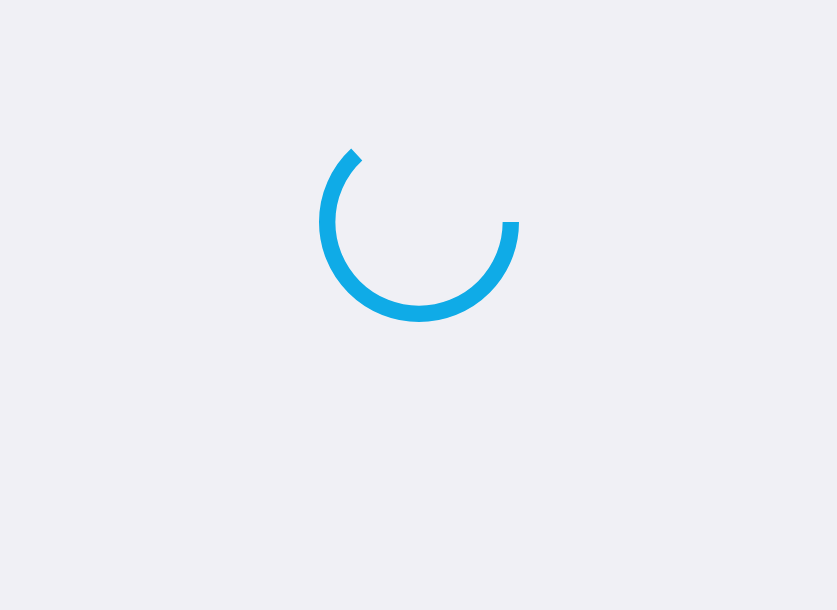 scroll, scrollTop: 0, scrollLeft: 0, axis: both 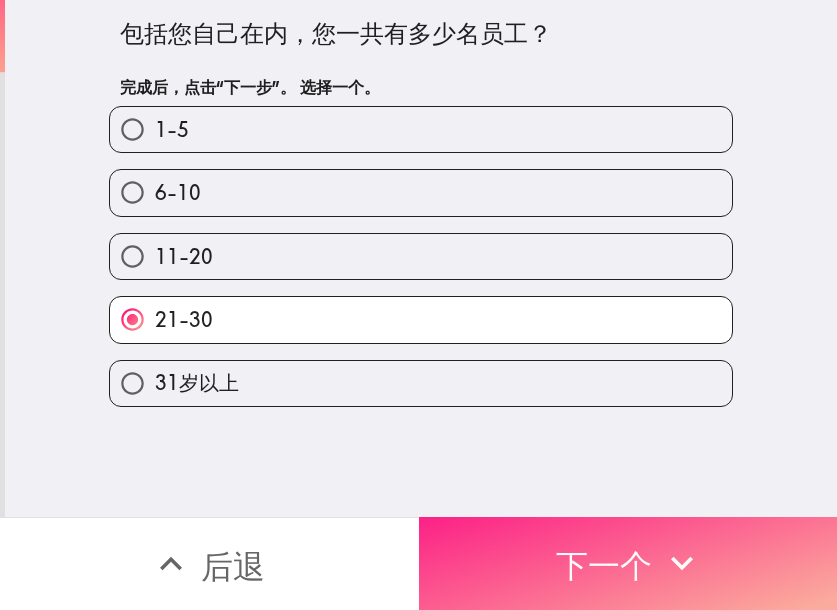 click on "下一个" at bounding box center [604, 566] 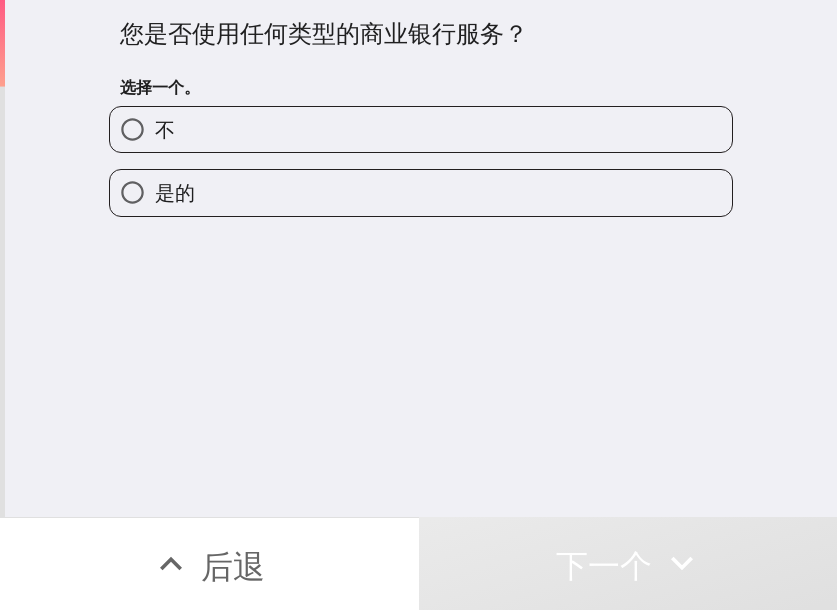 click on "是的" at bounding box center (421, 192) 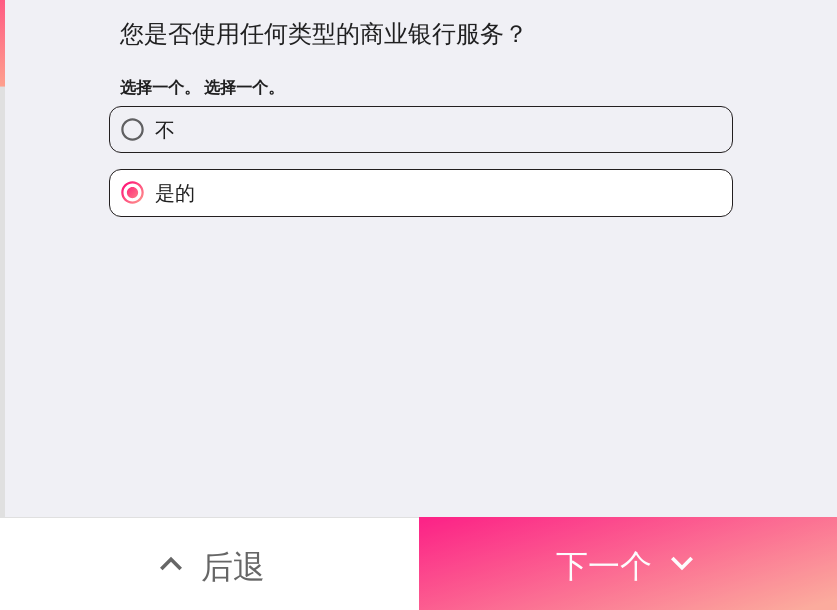 click 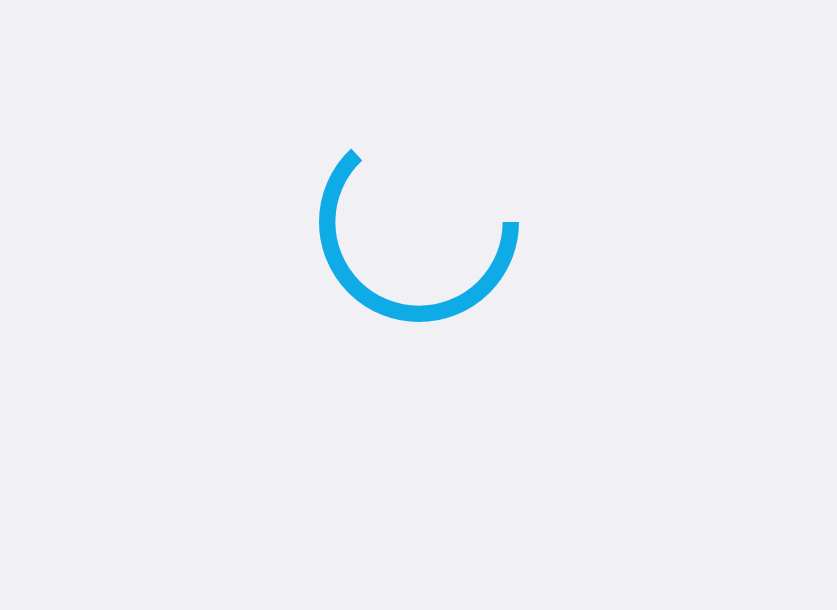 scroll, scrollTop: 0, scrollLeft: 0, axis: both 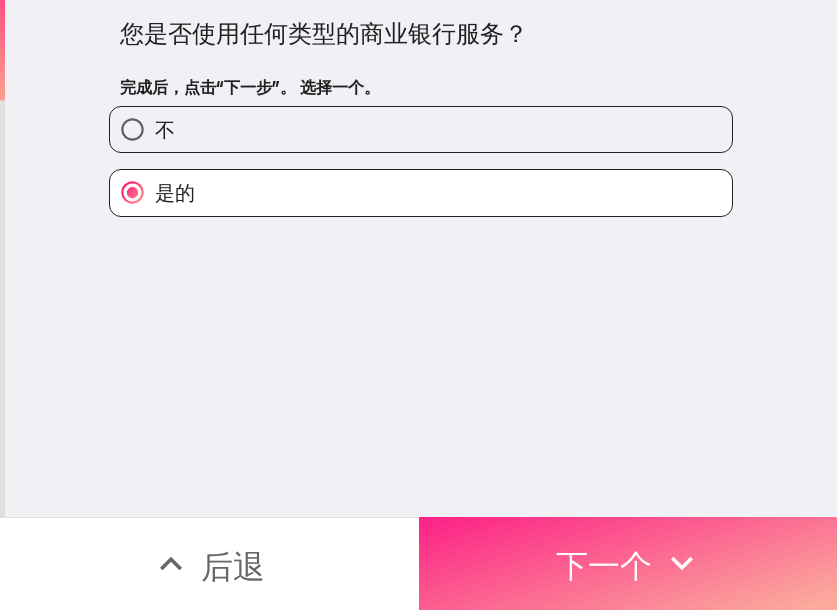 click on "下一个" at bounding box center (628, 563) 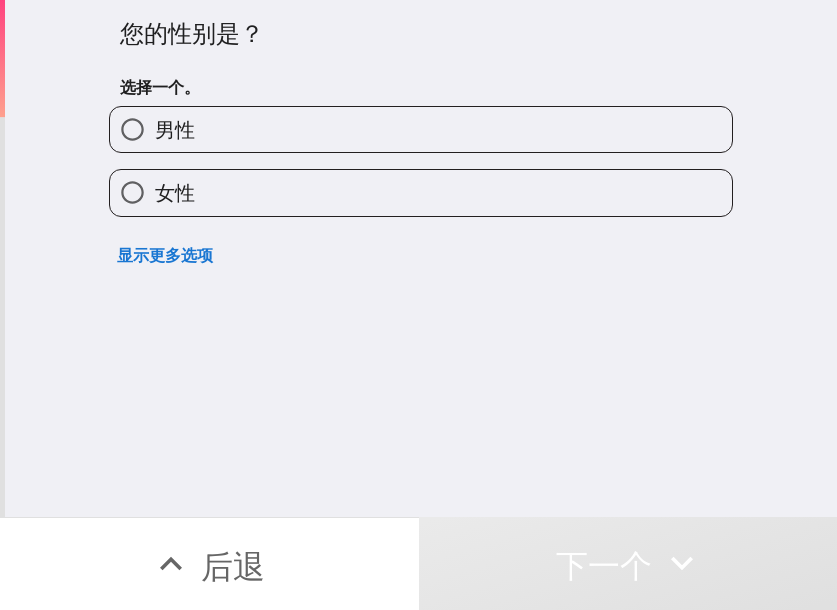 click on "女性" at bounding box center [413, 184] 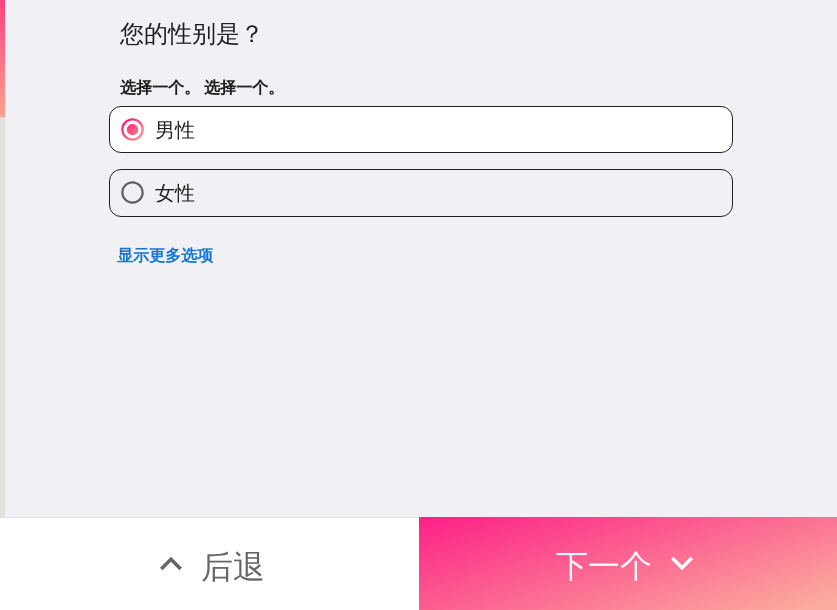 click on "下一个" at bounding box center (628, 563) 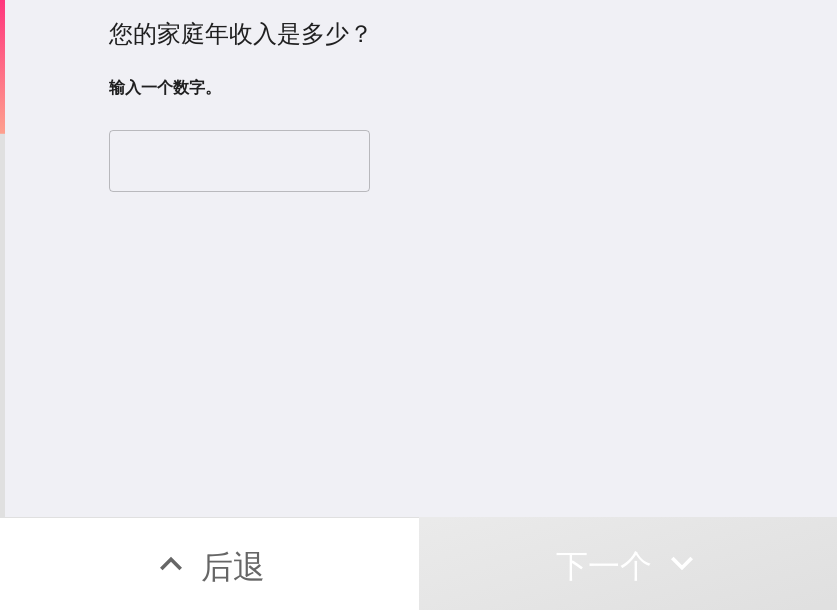 click at bounding box center [239, 161] 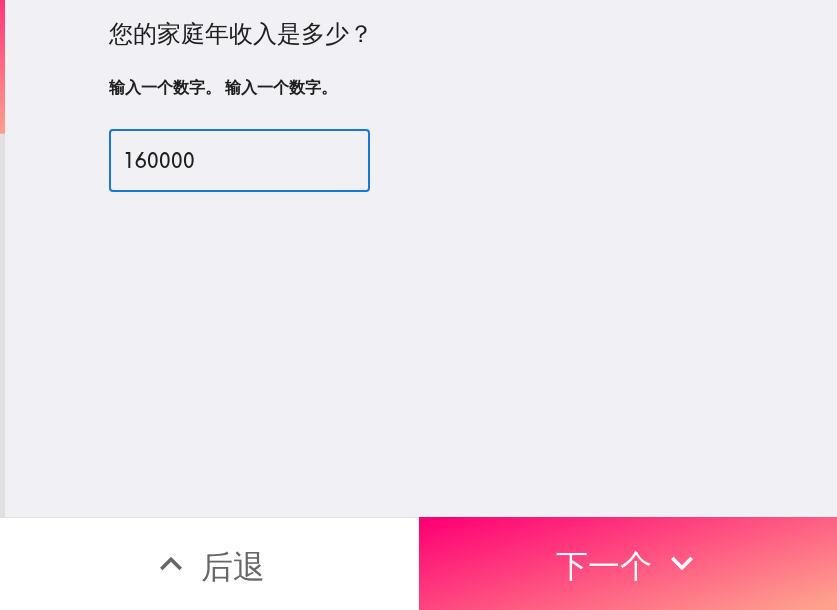type on "160000" 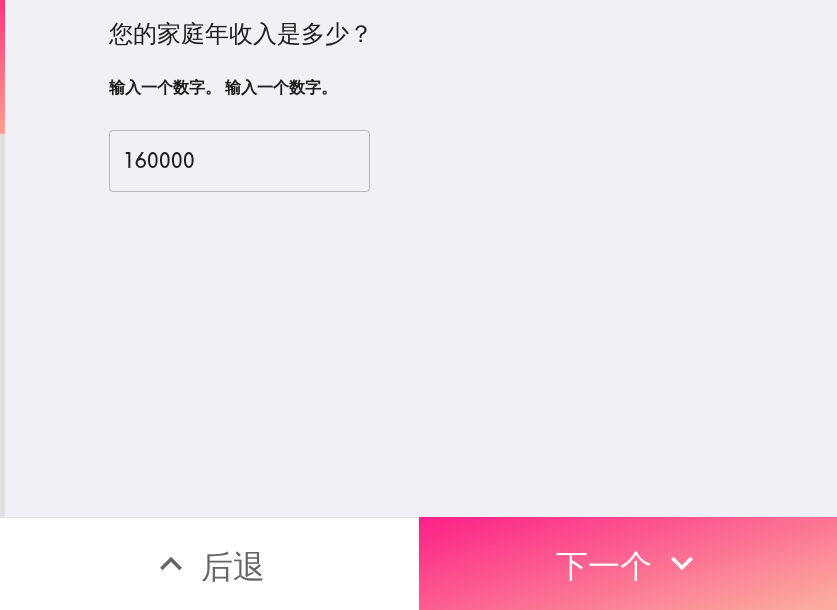click on "下一个" at bounding box center [628, 563] 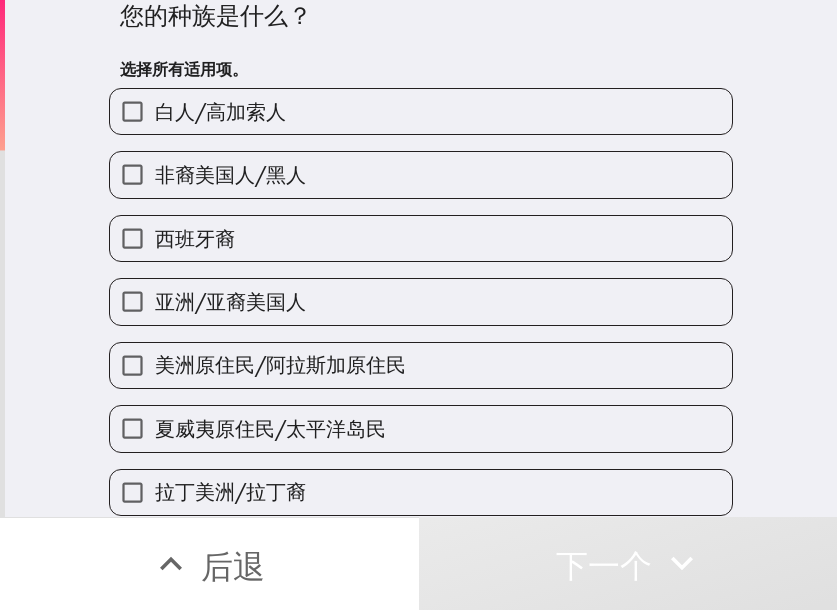 scroll, scrollTop: 0, scrollLeft: 0, axis: both 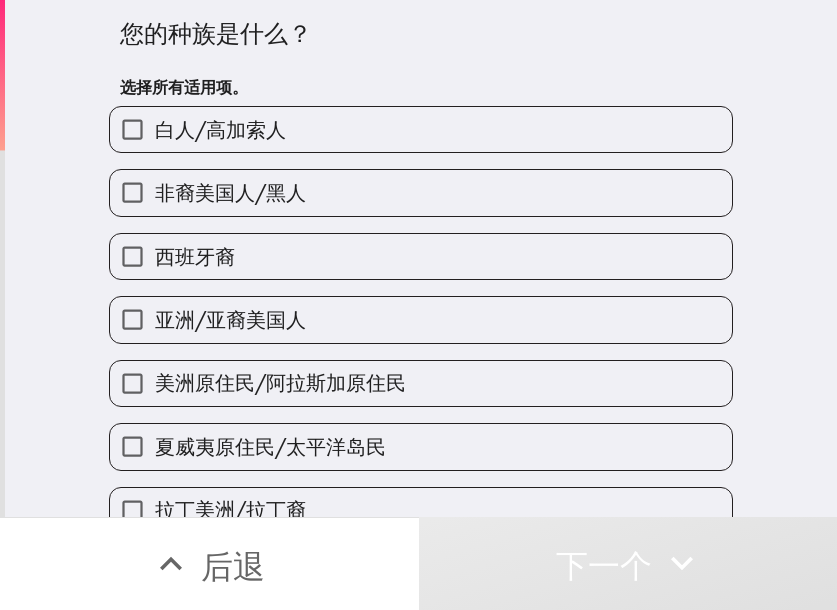 click on "非裔美国人/黑人" at bounding box center (421, 192) 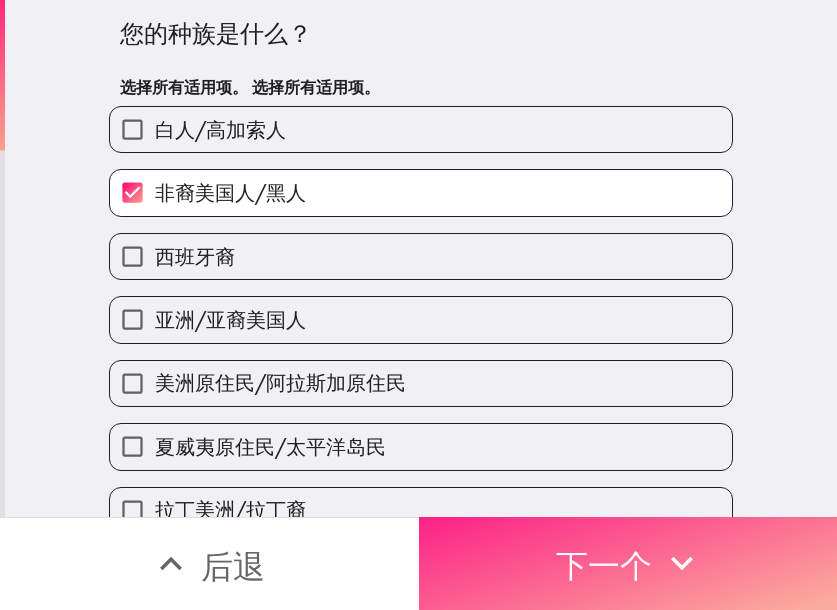 drag, startPoint x: 515, startPoint y: 558, endPoint x: 465, endPoint y: 550, distance: 50.635956 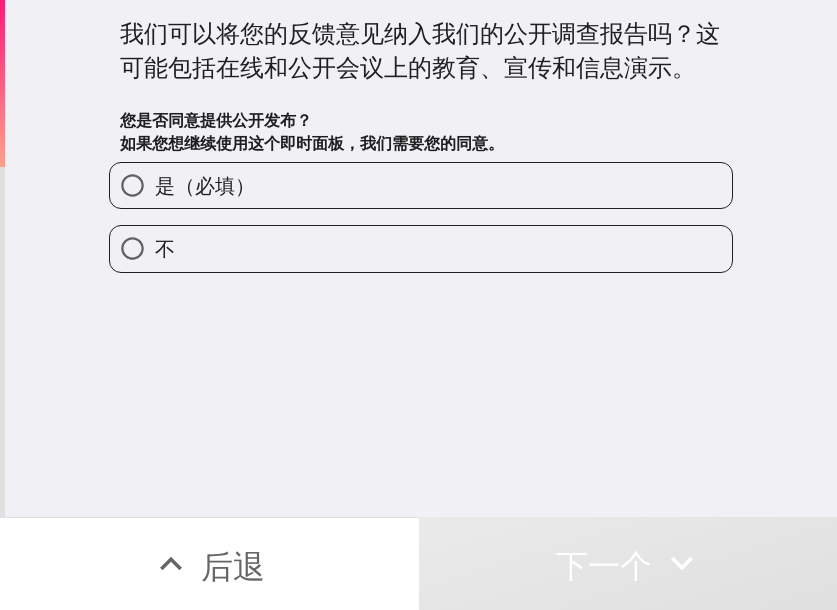 type 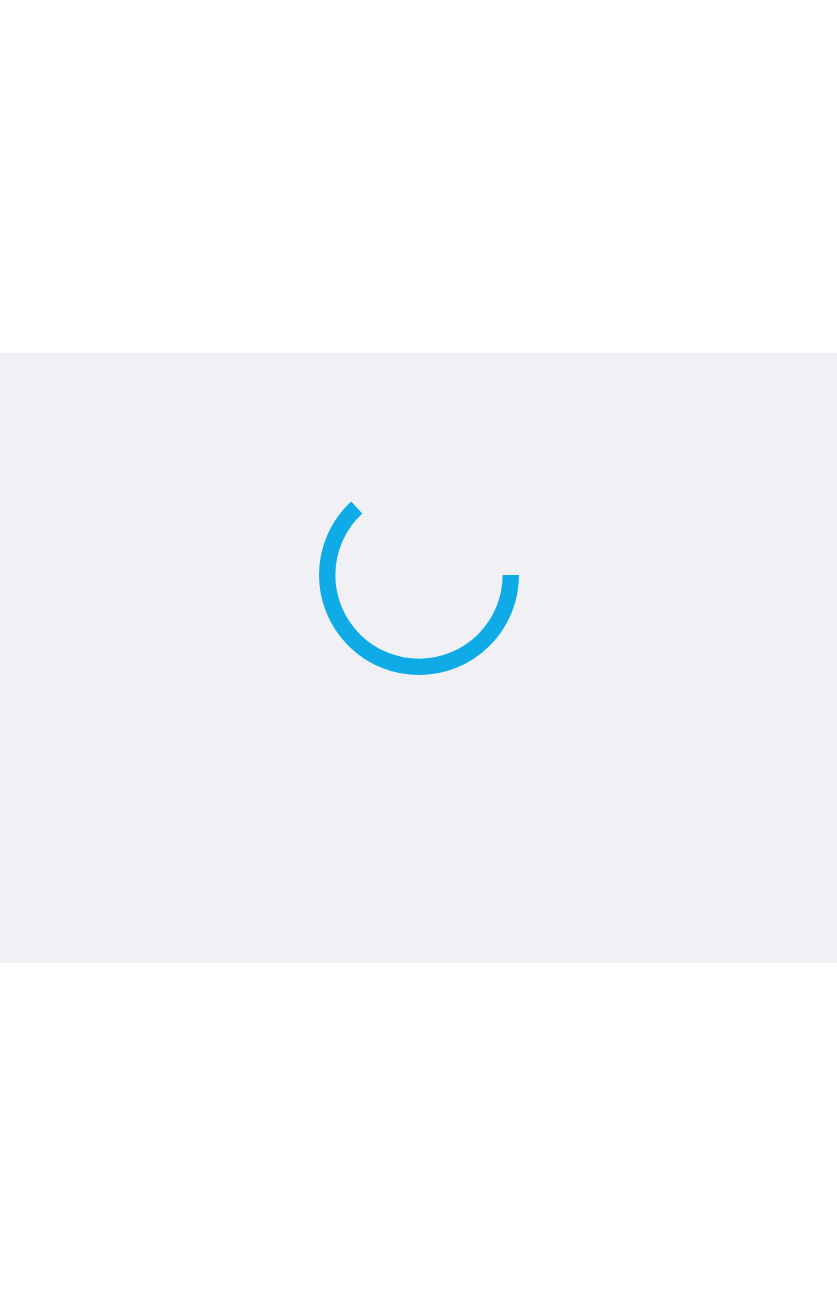 scroll, scrollTop: 0, scrollLeft: 0, axis: both 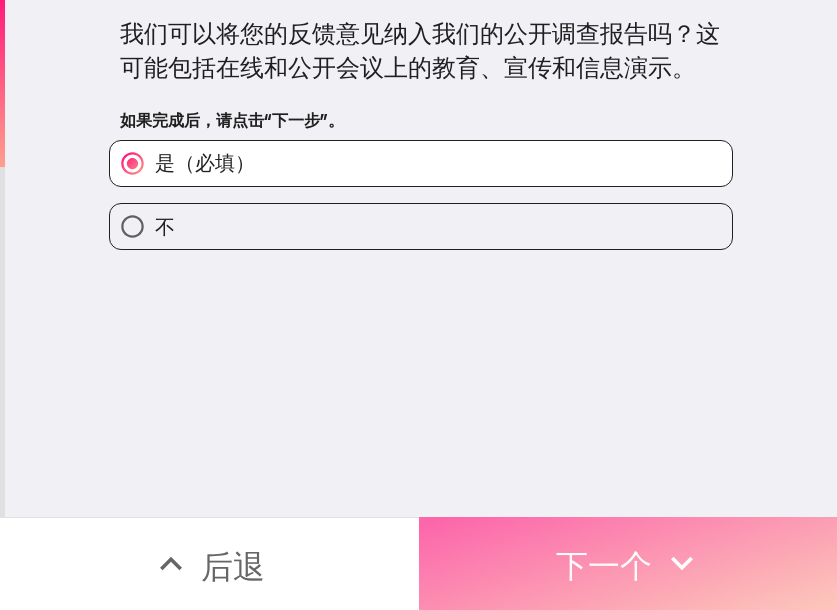 click on "下一个" at bounding box center [604, 566] 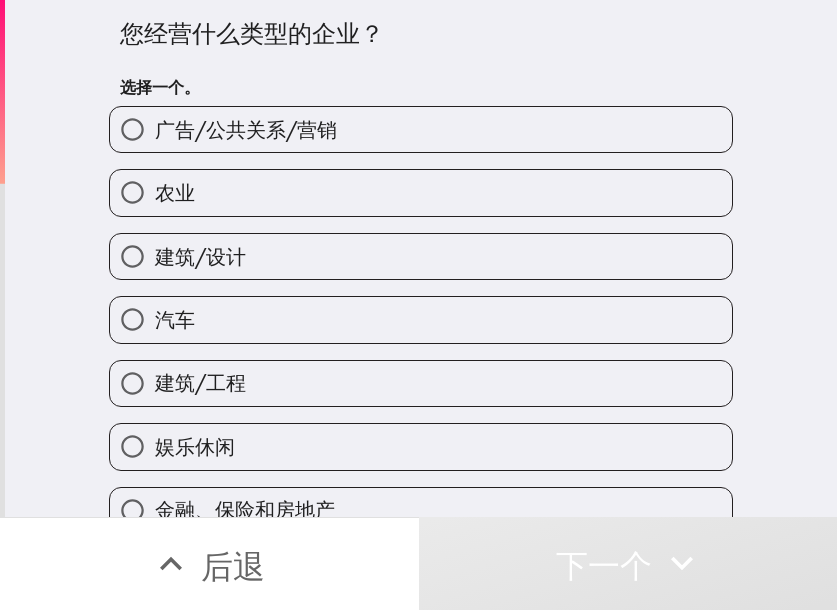type 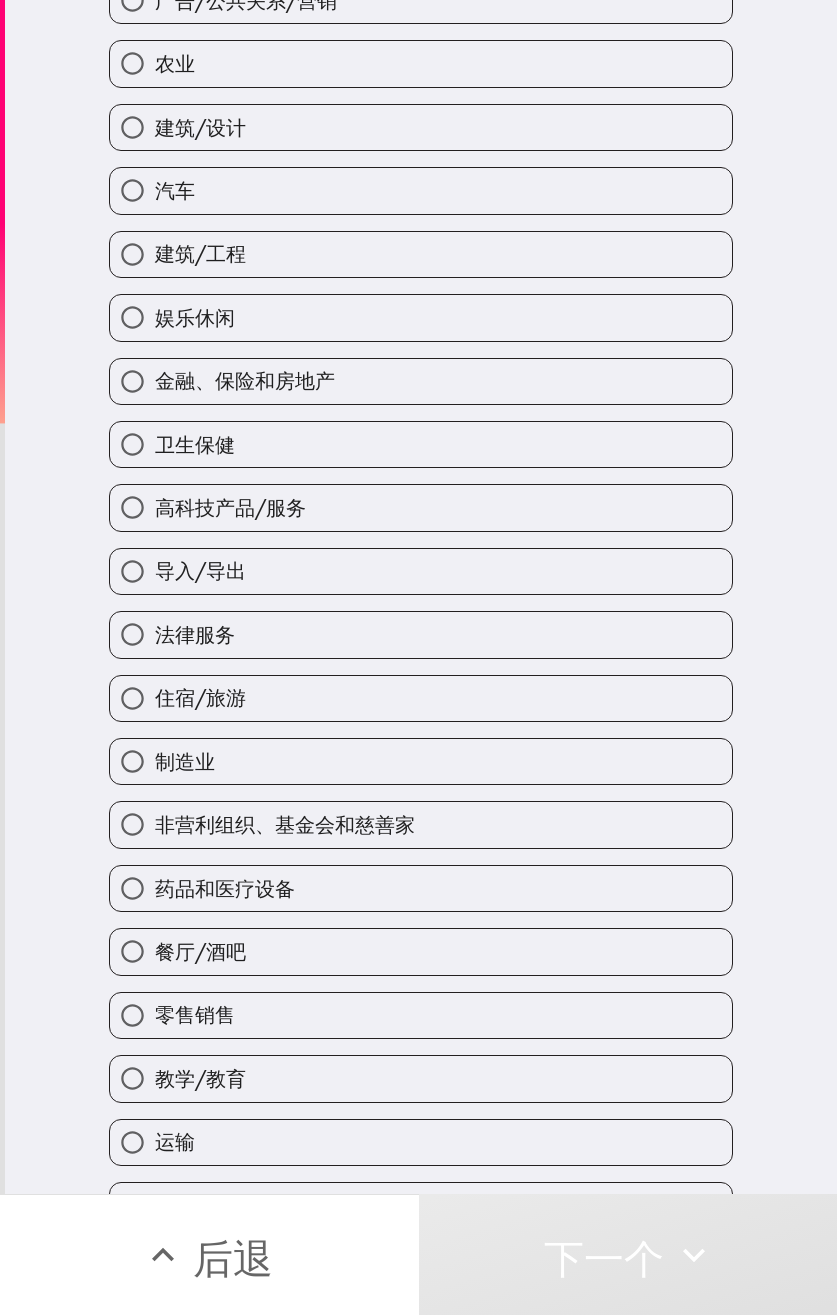 scroll, scrollTop: 179, scrollLeft: 0, axis: vertical 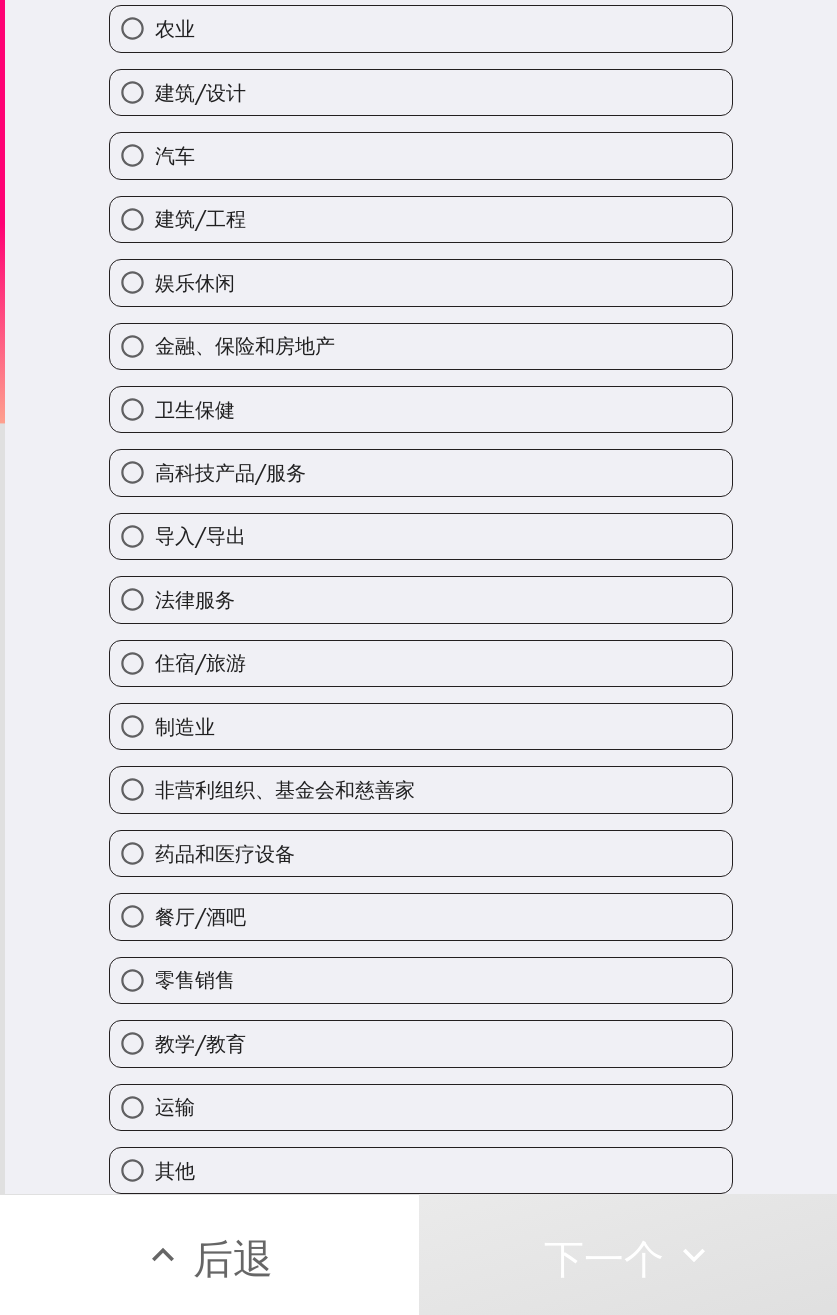 drag, startPoint x: 229, startPoint y: 906, endPoint x: 196, endPoint y: 910, distance: 33.24154 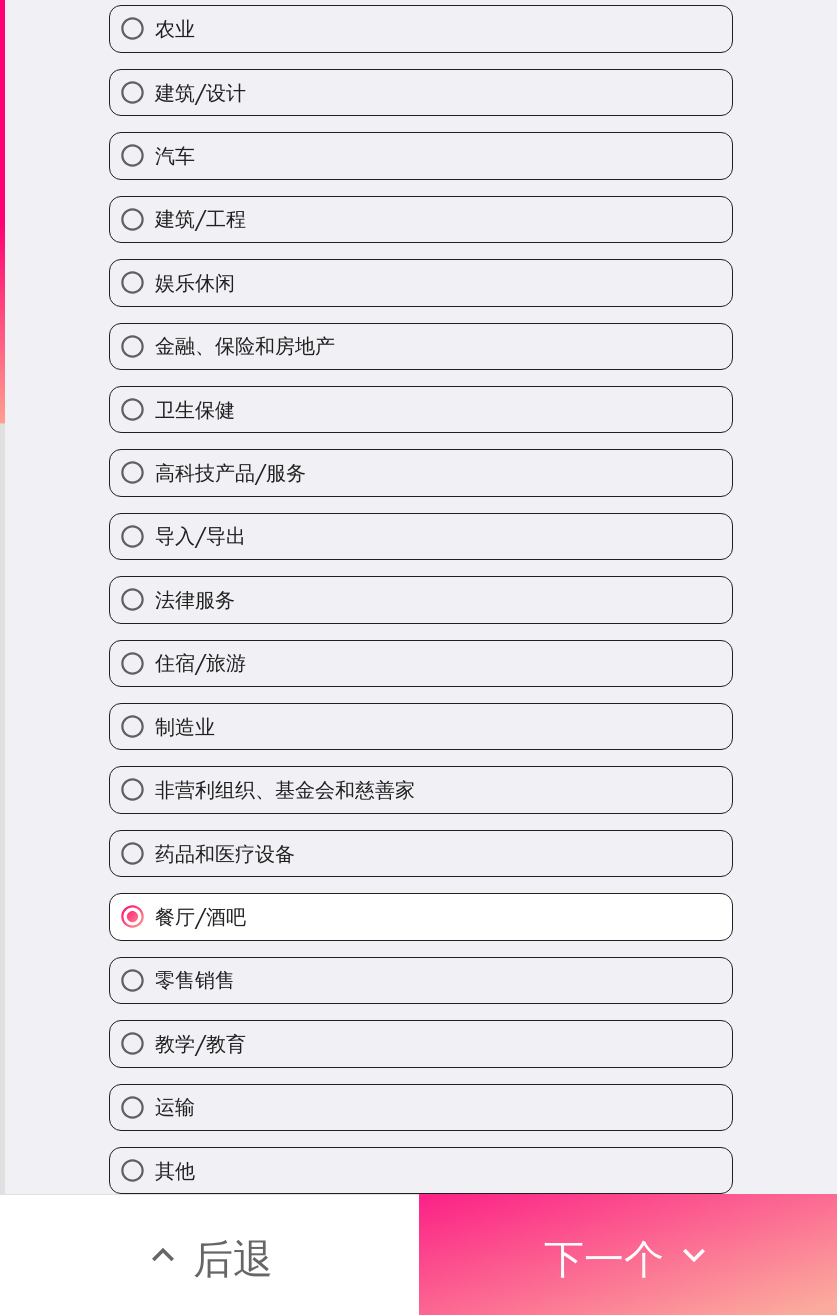 click on "下一个" at bounding box center (604, 1258) 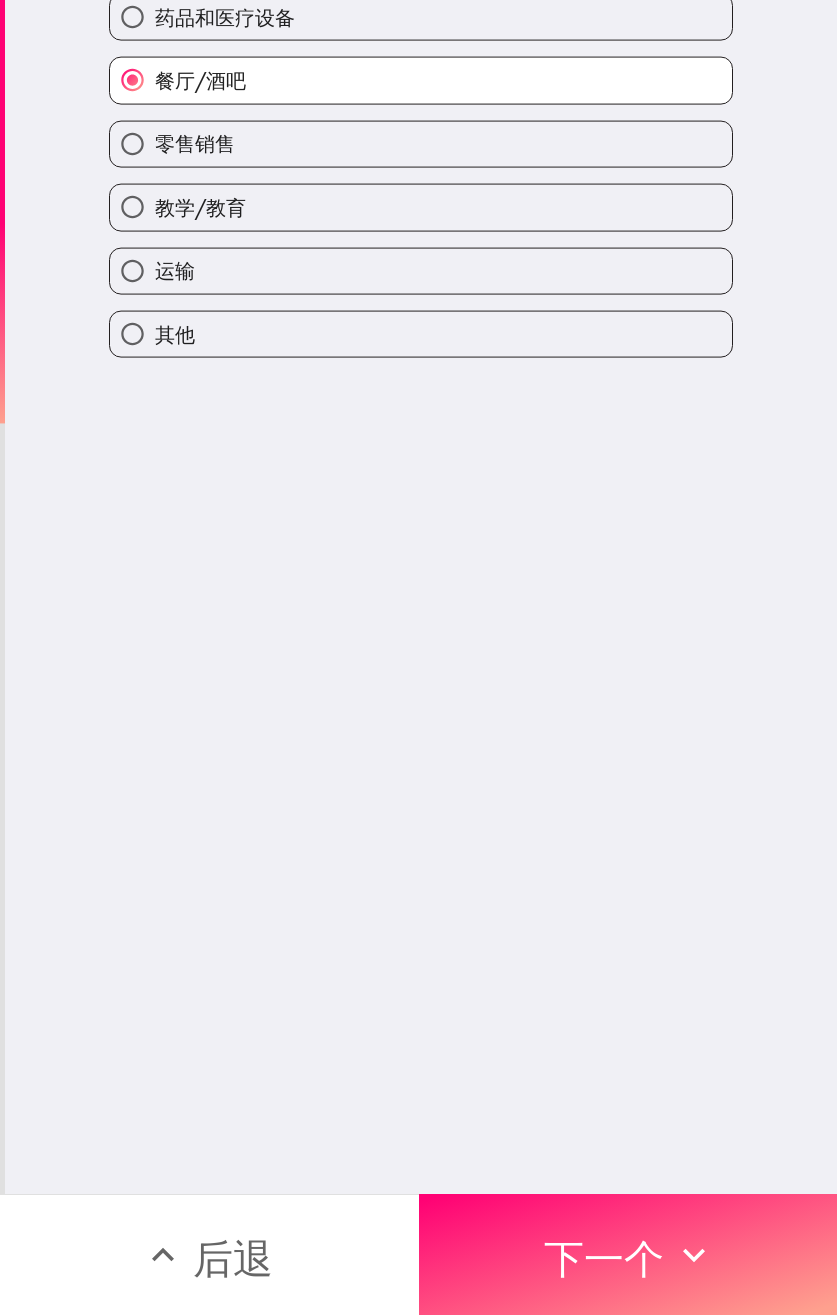 scroll, scrollTop: 0, scrollLeft: 0, axis: both 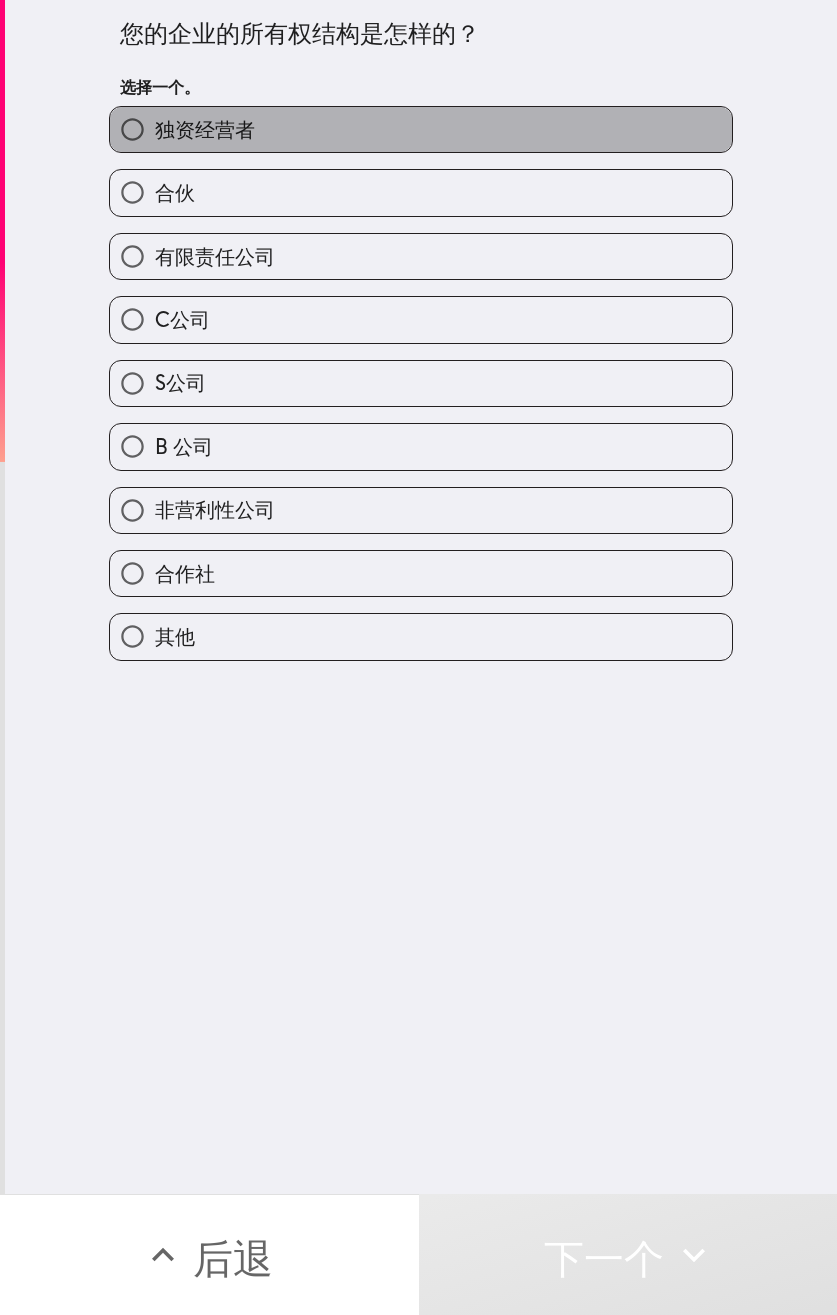 click on "独资经营者" at bounding box center (205, 130) 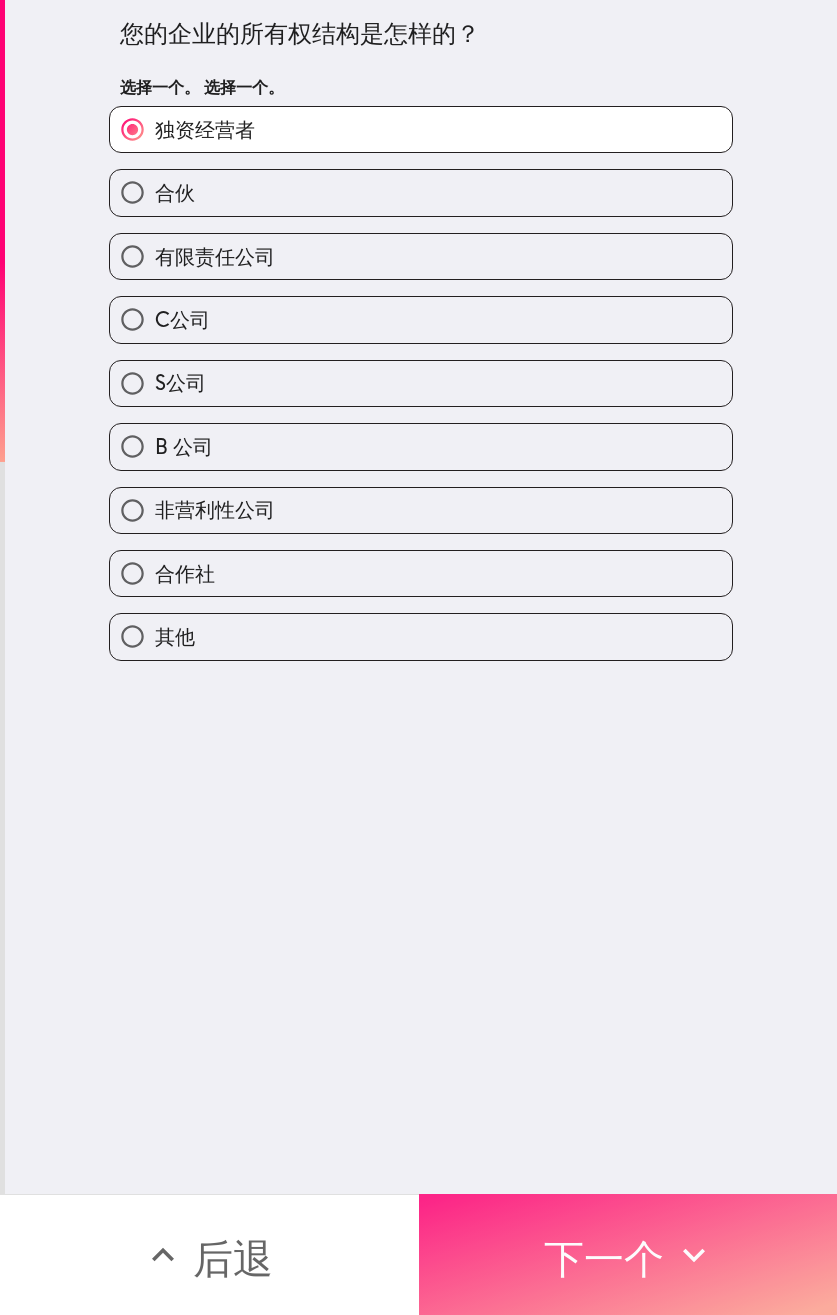 drag, startPoint x: 672, startPoint y: 1230, endPoint x: 651, endPoint y: 1227, distance: 21.213203 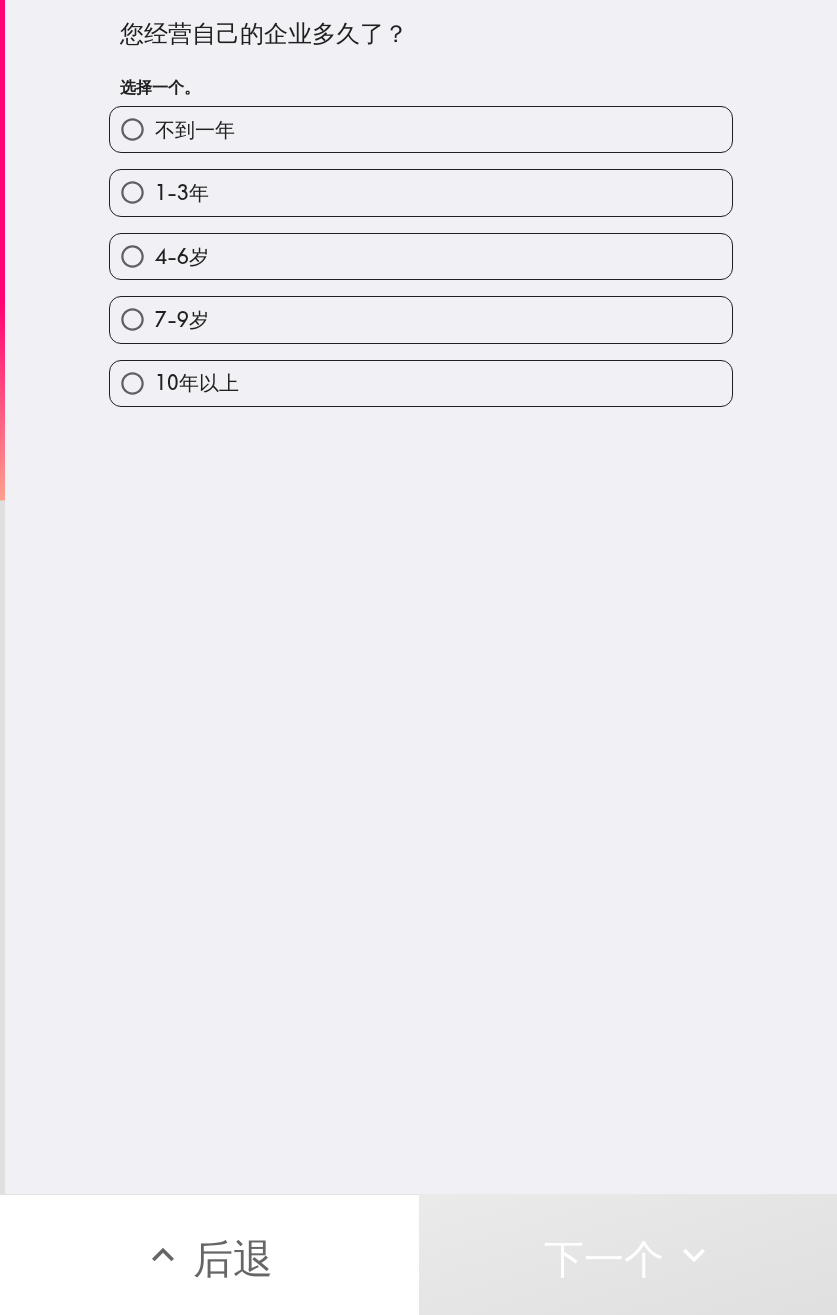 click on "1-3年" at bounding box center [182, 192] 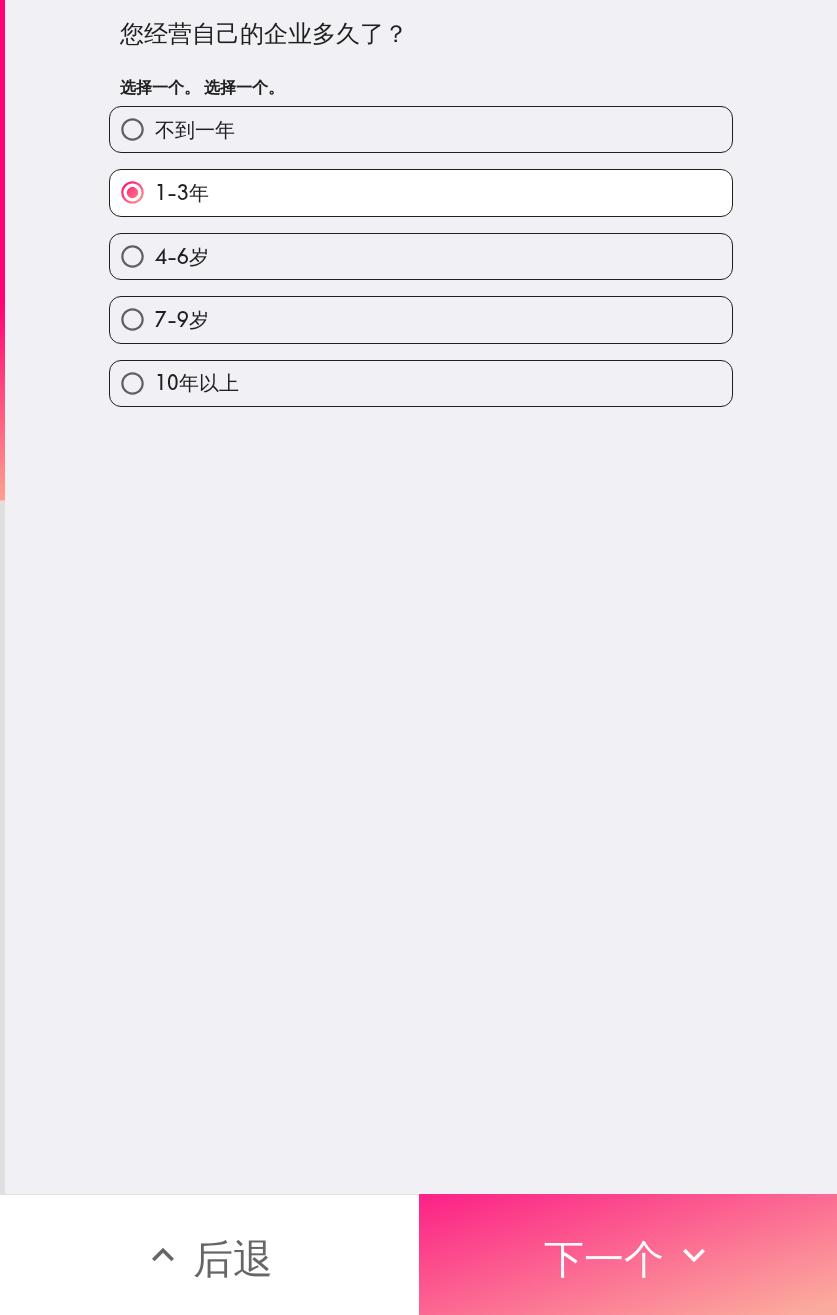click on "下一个" at bounding box center [604, 1258] 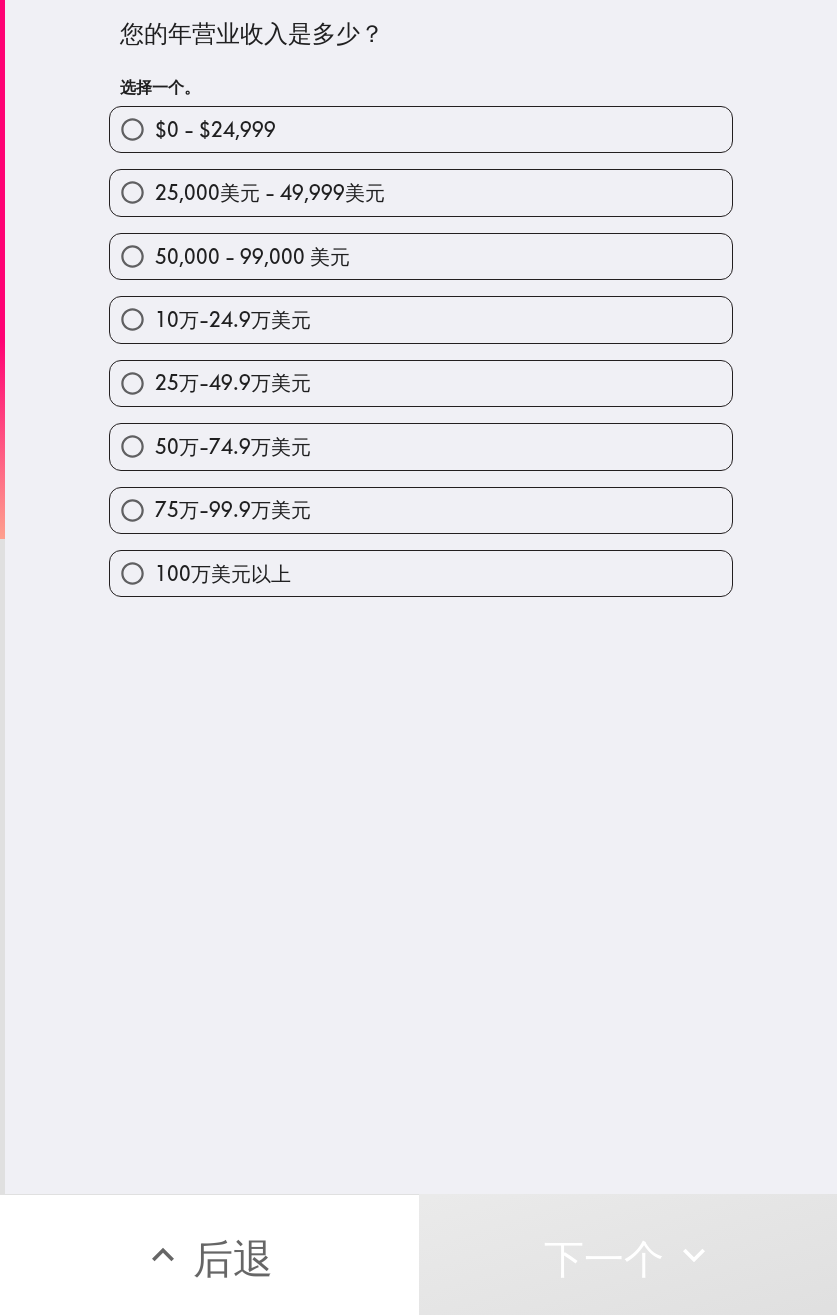 click on "10万-24.9万美元" at bounding box center (233, 320) 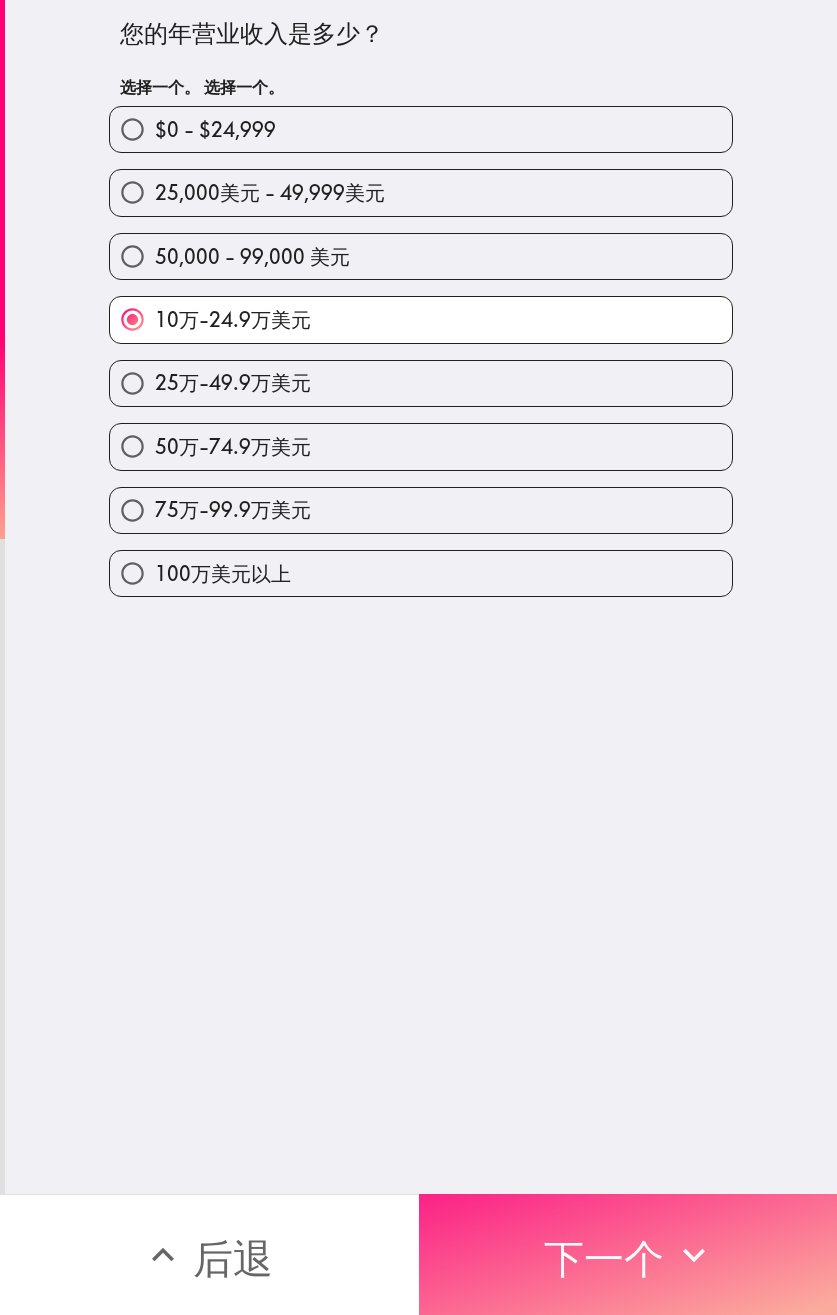 click on "下一个" at bounding box center (604, 1258) 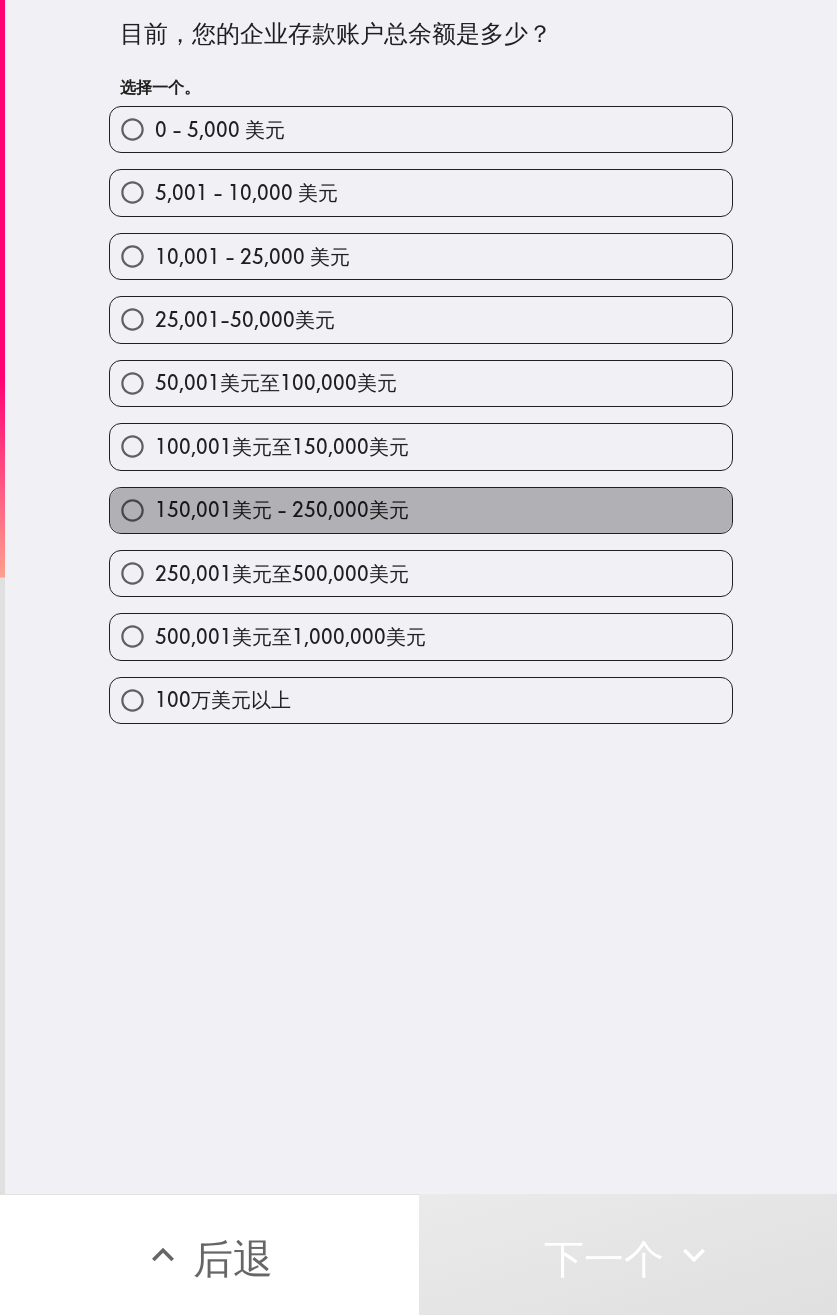 drag, startPoint x: 358, startPoint y: 496, endPoint x: 248, endPoint y: 530, distance: 115.134705 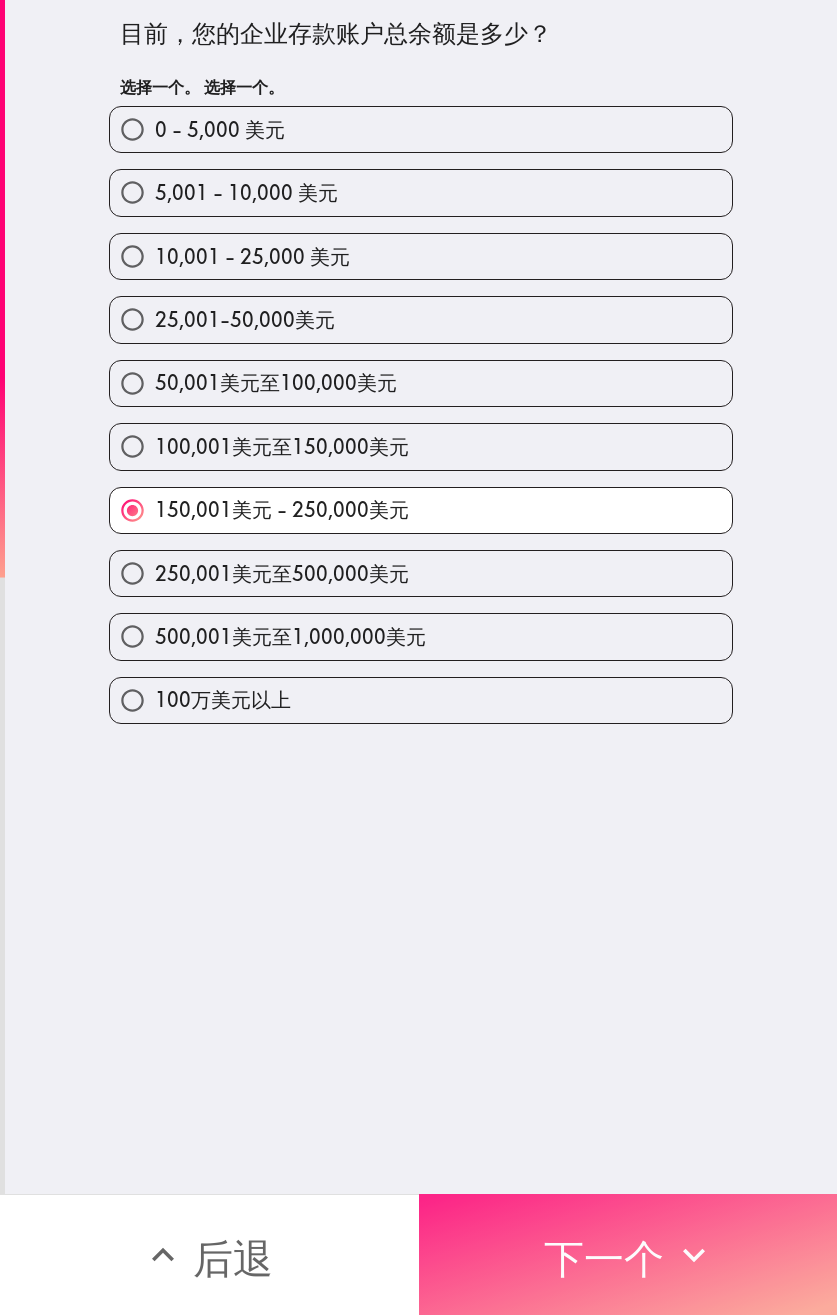 drag, startPoint x: 654, startPoint y: 1227, endPoint x: 631, endPoint y: 1224, distance: 23.194826 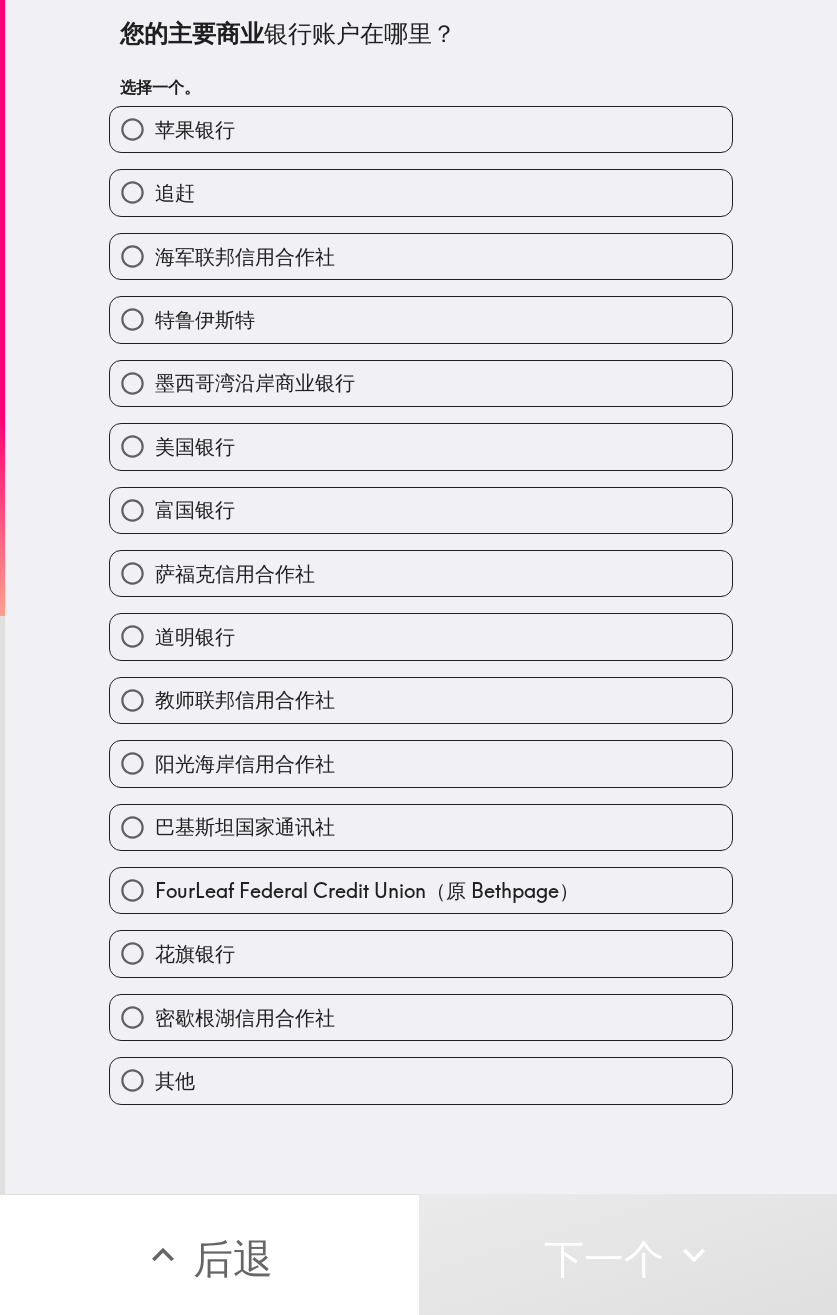 click on "美国银行" at bounding box center (421, 446) 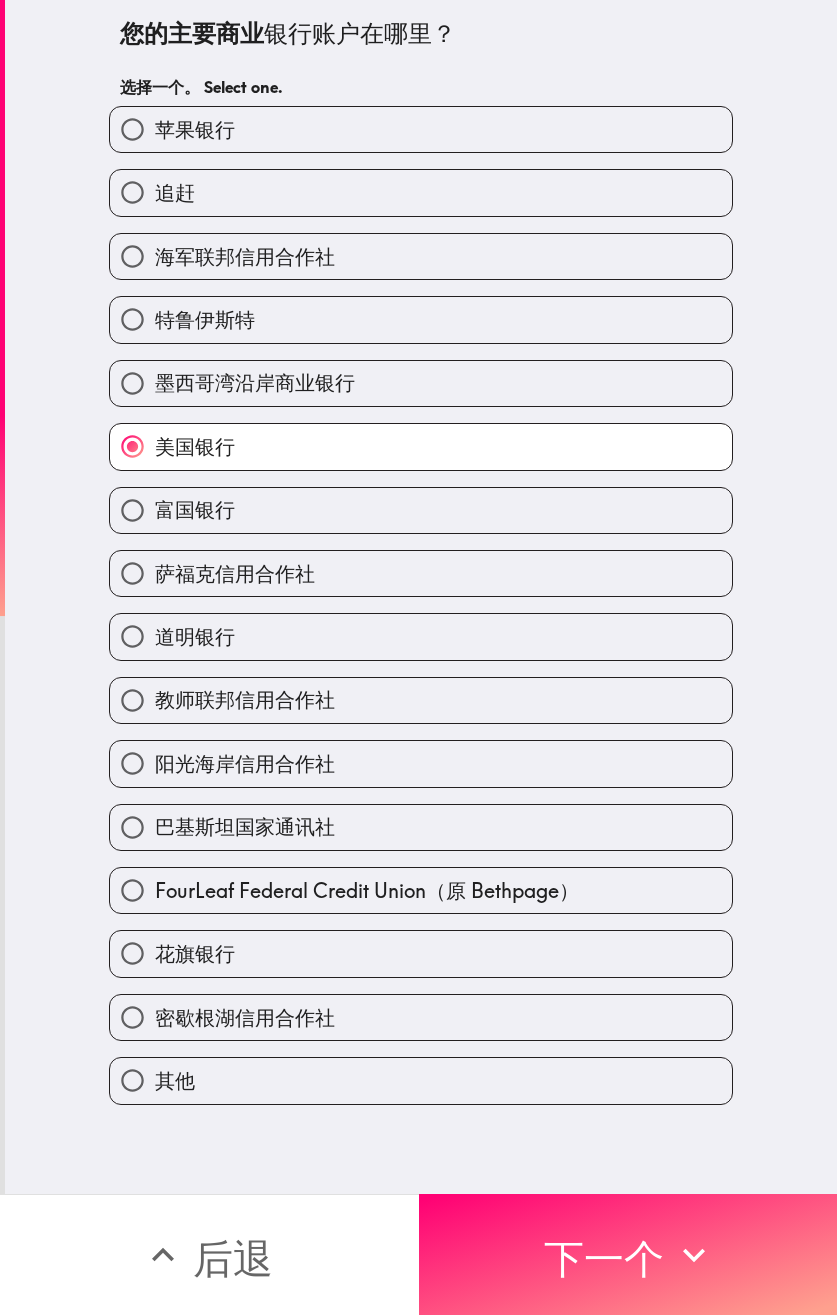 click on "富国银行" at bounding box center [421, 510] 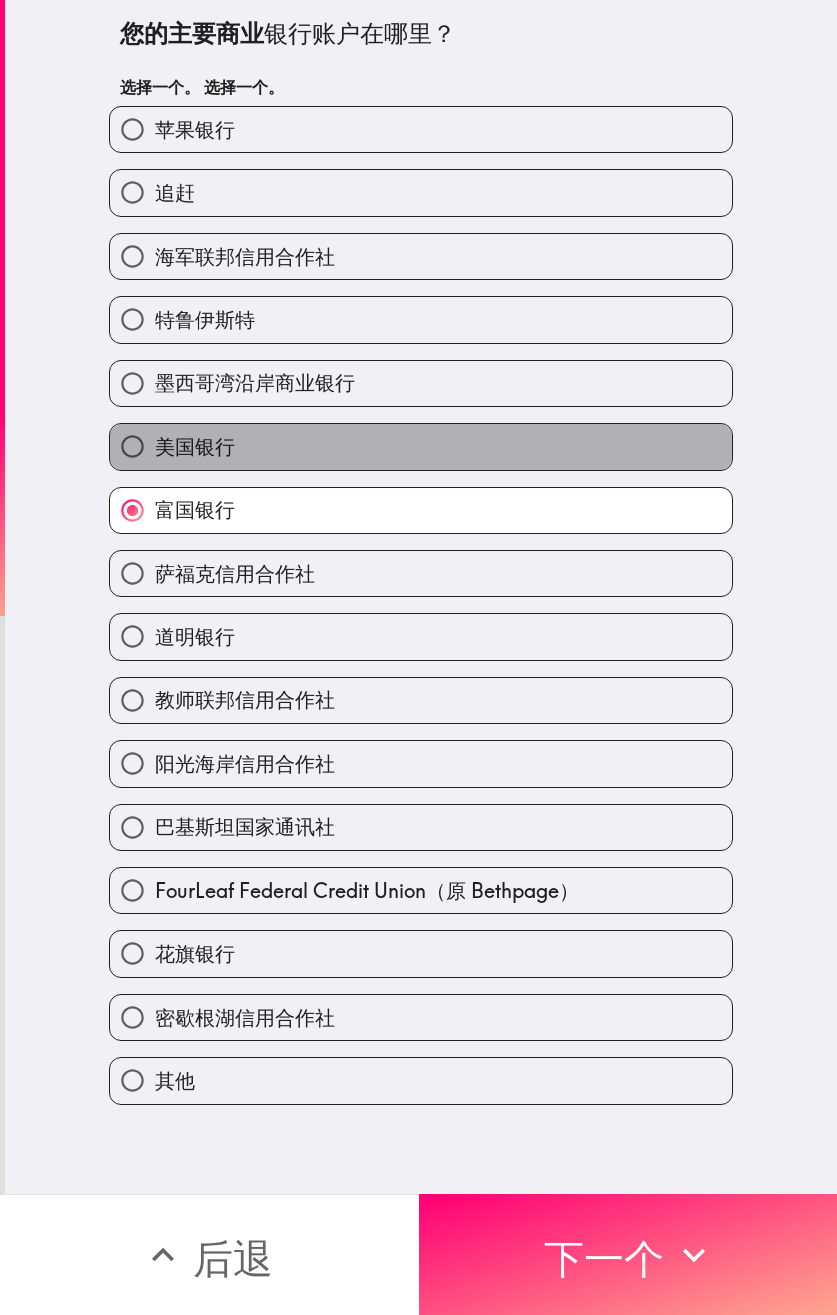 click on "美国银行" at bounding box center (195, 446) 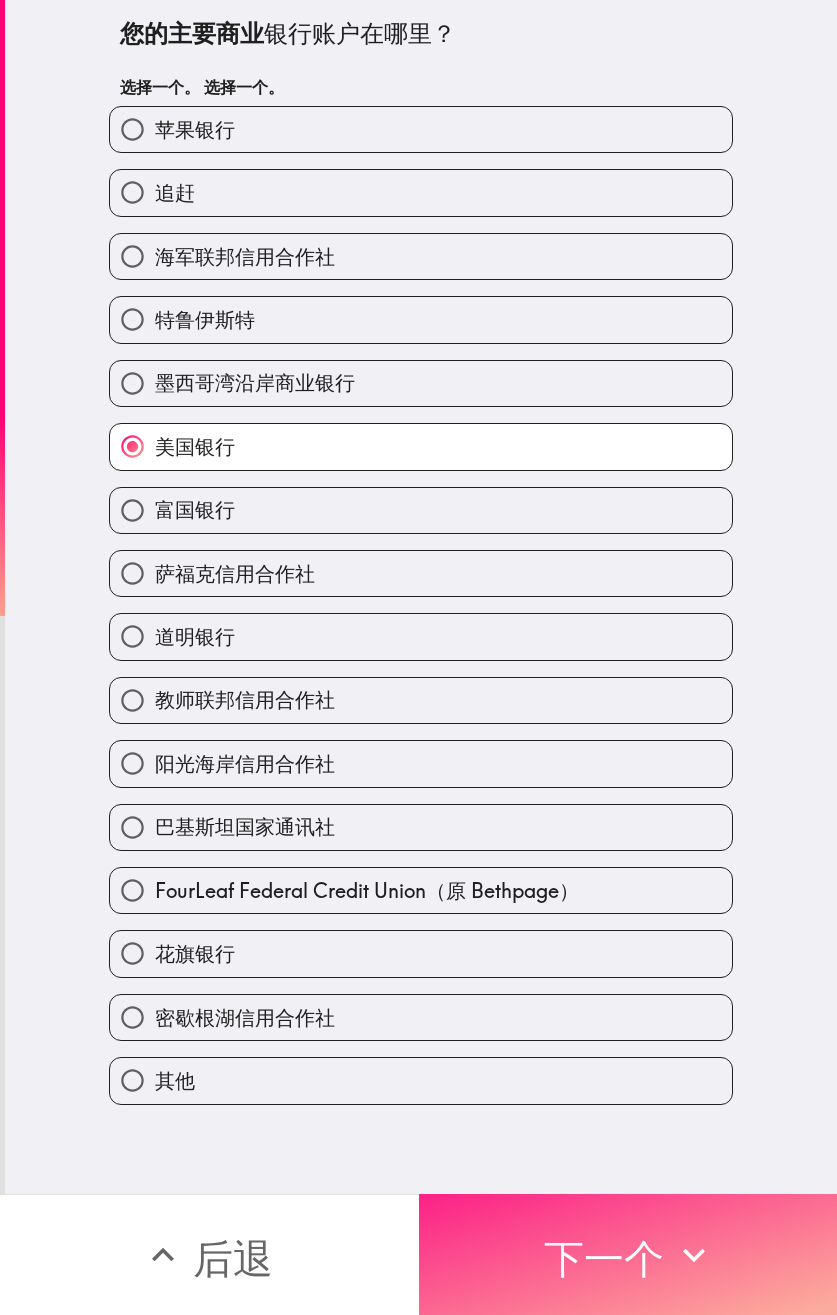 drag, startPoint x: 571, startPoint y: 1231, endPoint x: 476, endPoint y: 1210, distance: 97.29337 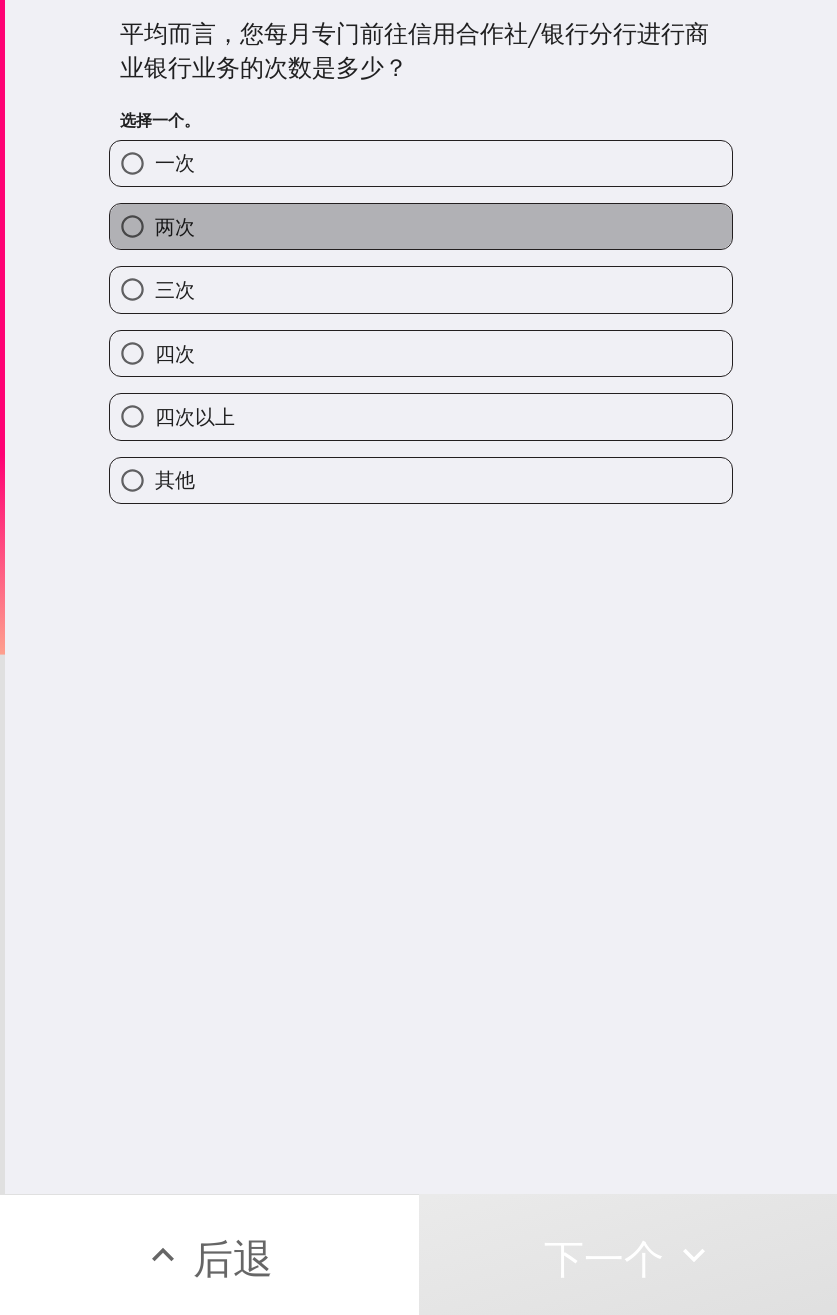 click on "两次" at bounding box center [421, 226] 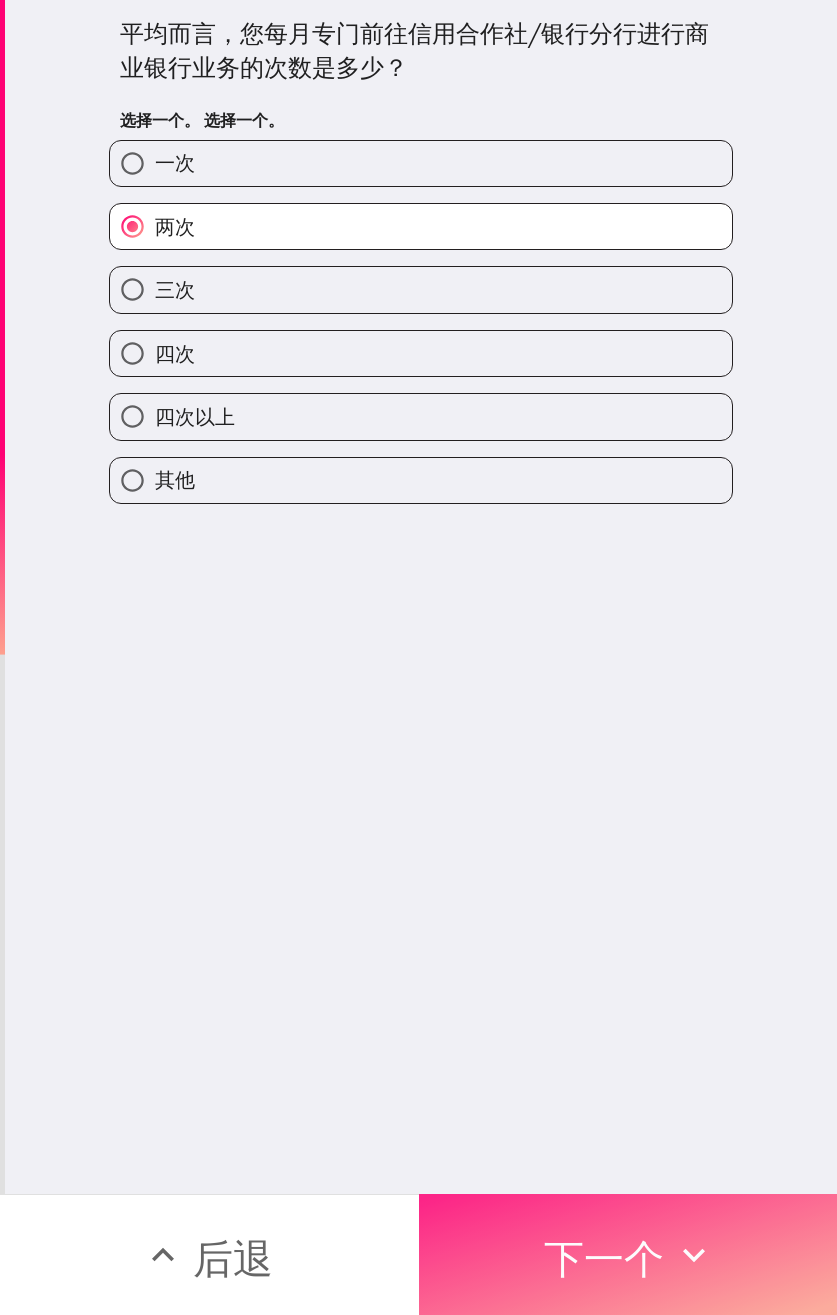 click on "下一个" at bounding box center (604, 1258) 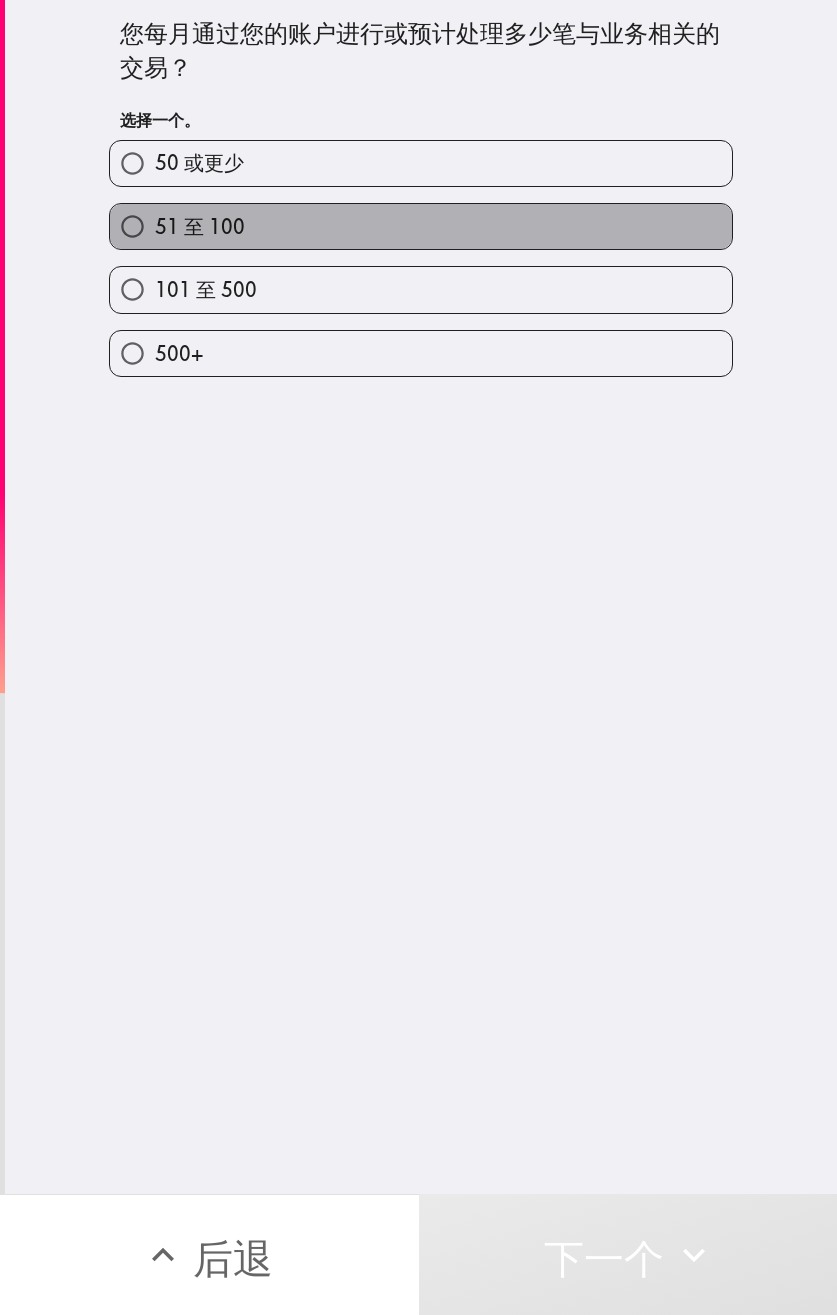 click on "51 至 100" at bounding box center [421, 226] 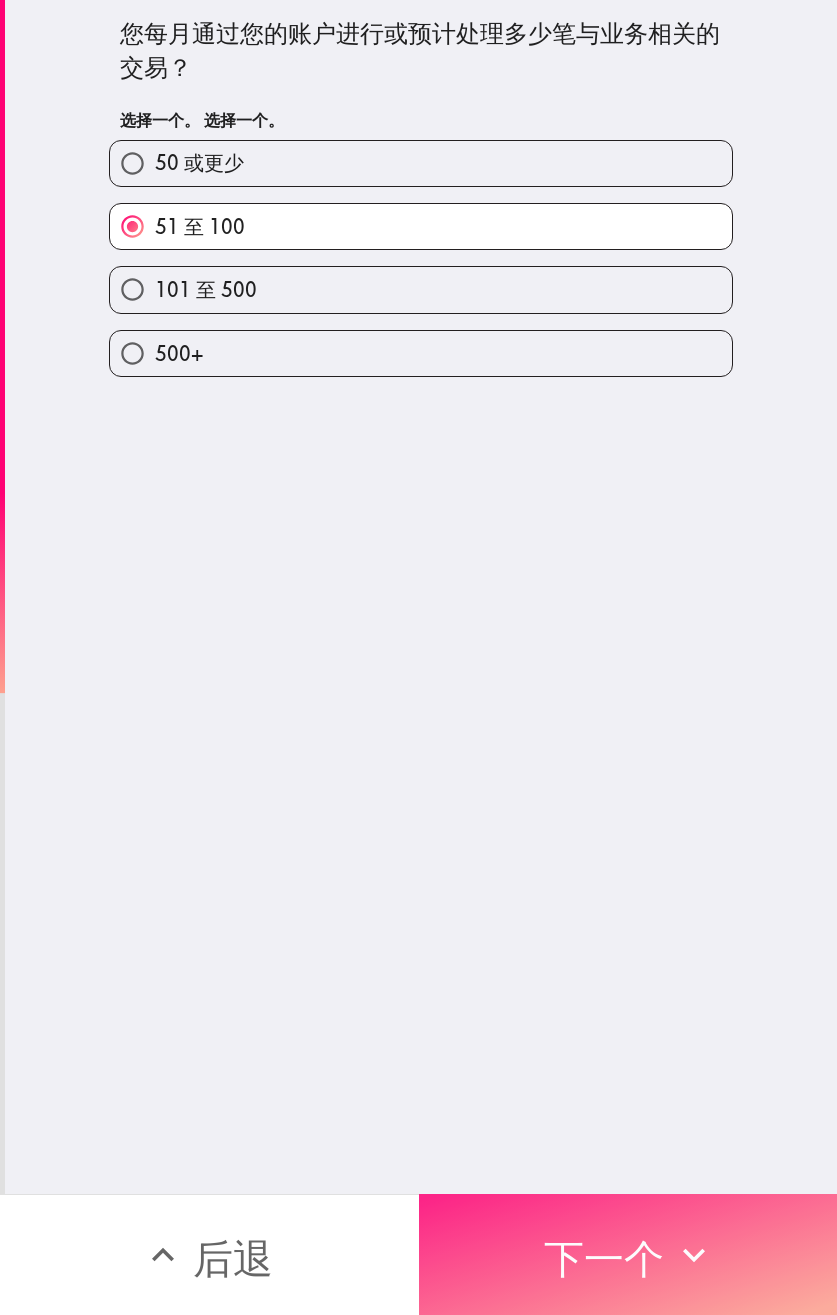 drag, startPoint x: 666, startPoint y: 1240, endPoint x: 609, endPoint y: 1245, distance: 57.21888 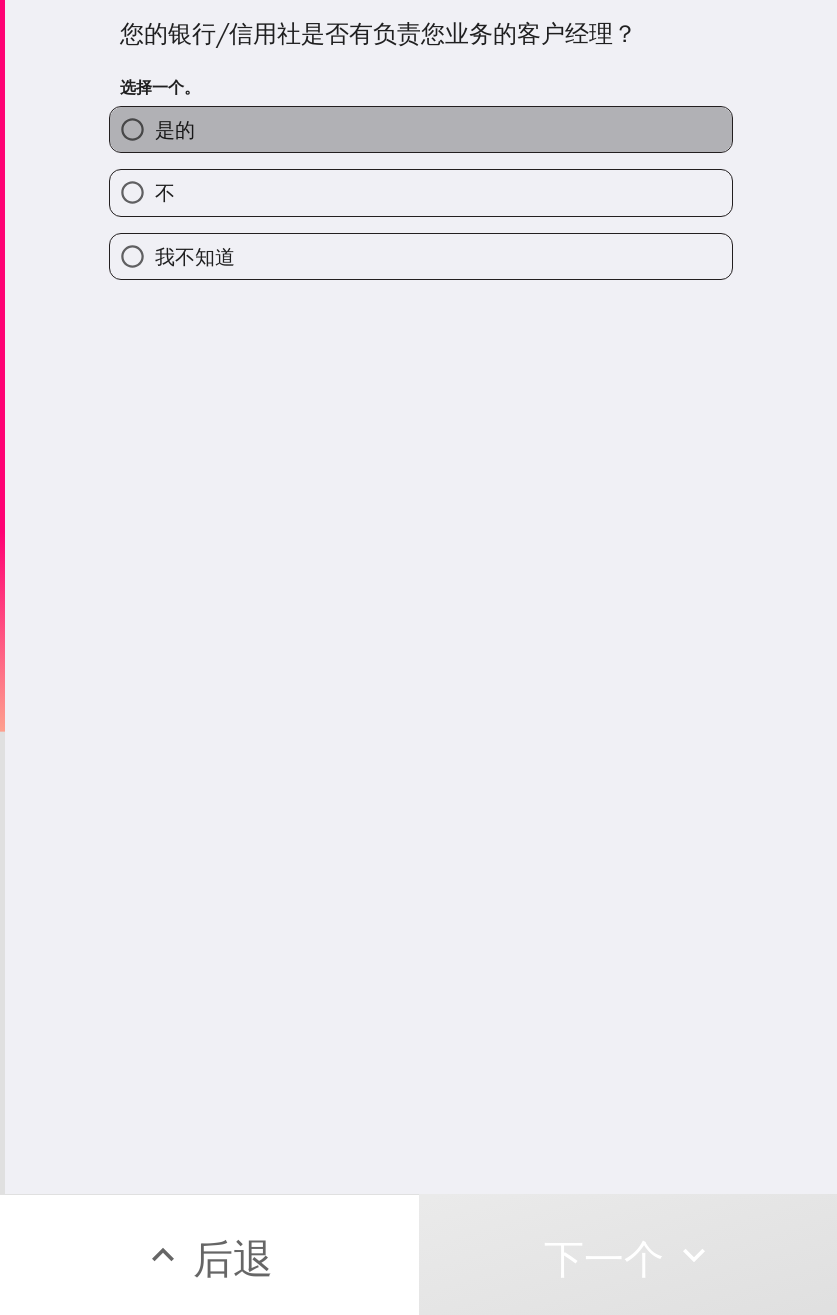 drag, startPoint x: 329, startPoint y: 138, endPoint x: 42, endPoint y: 287, distance: 323.37286 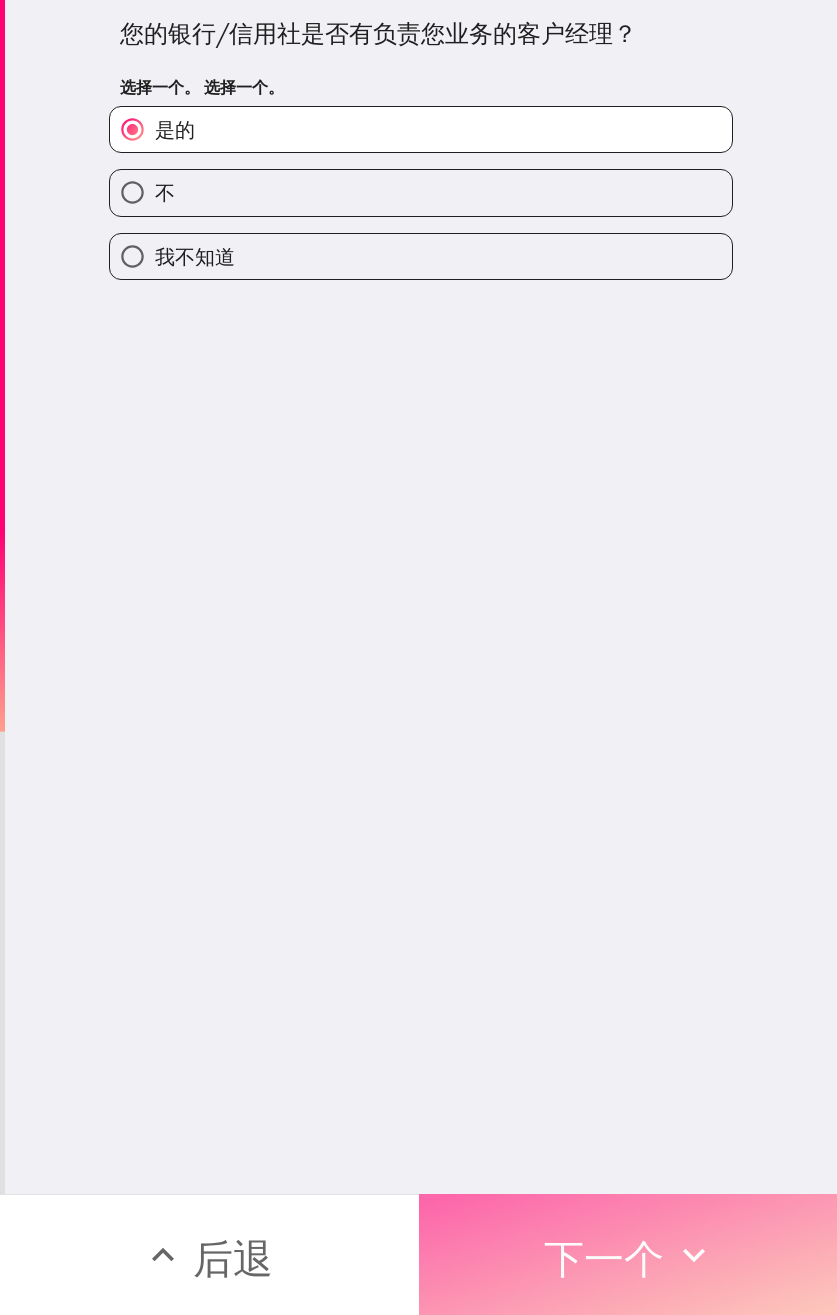 drag, startPoint x: 697, startPoint y: 1228, endPoint x: 571, endPoint y: 1224, distance: 126.06348 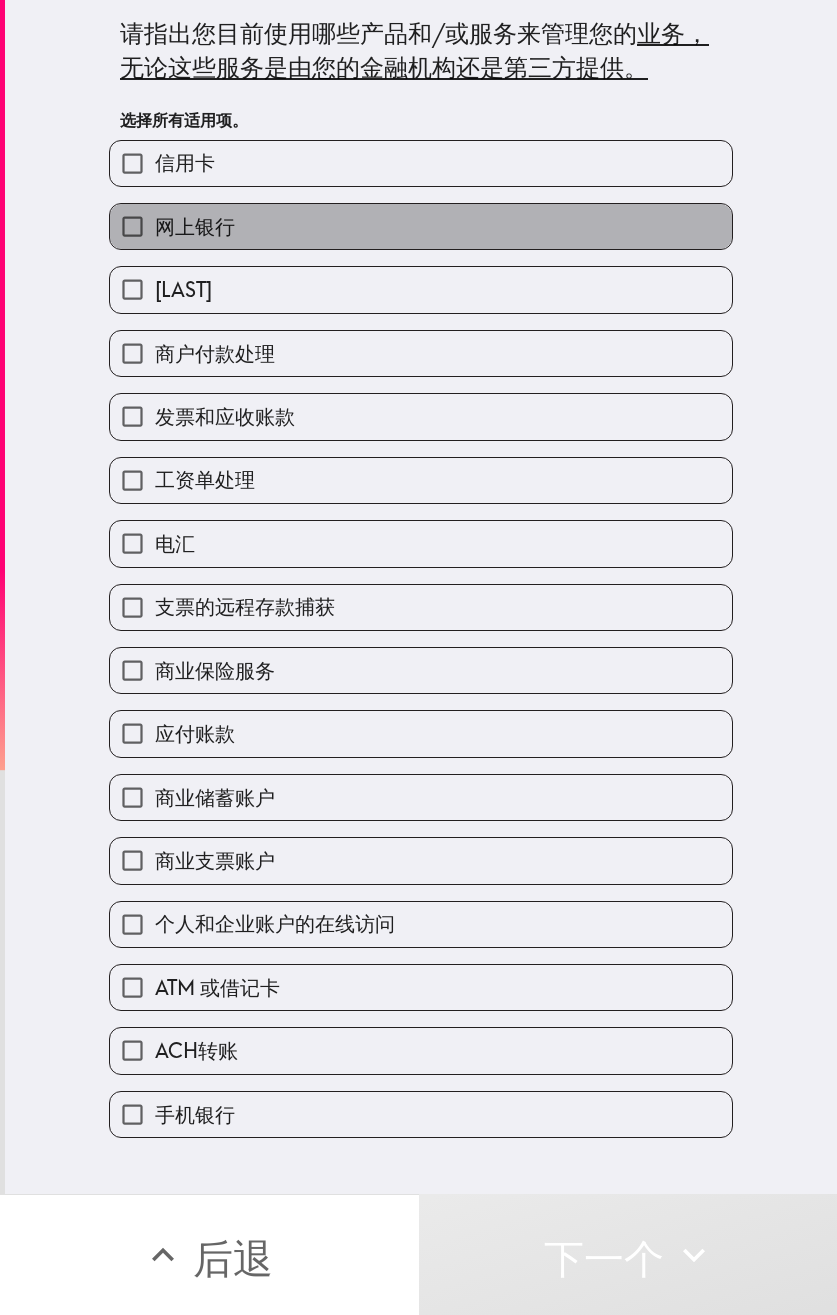 click on "网上银行" at bounding box center [421, 226] 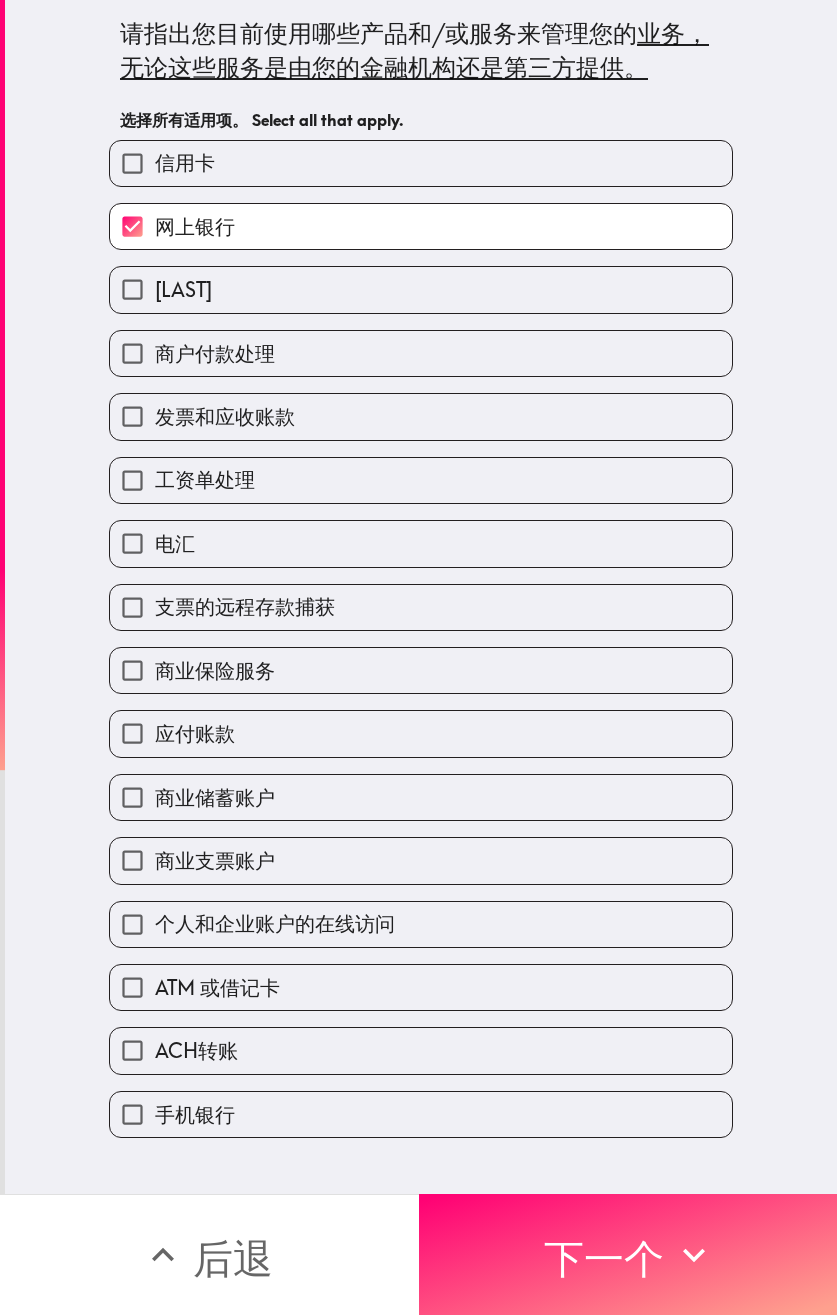 click on "信用卡" at bounding box center (421, 163) 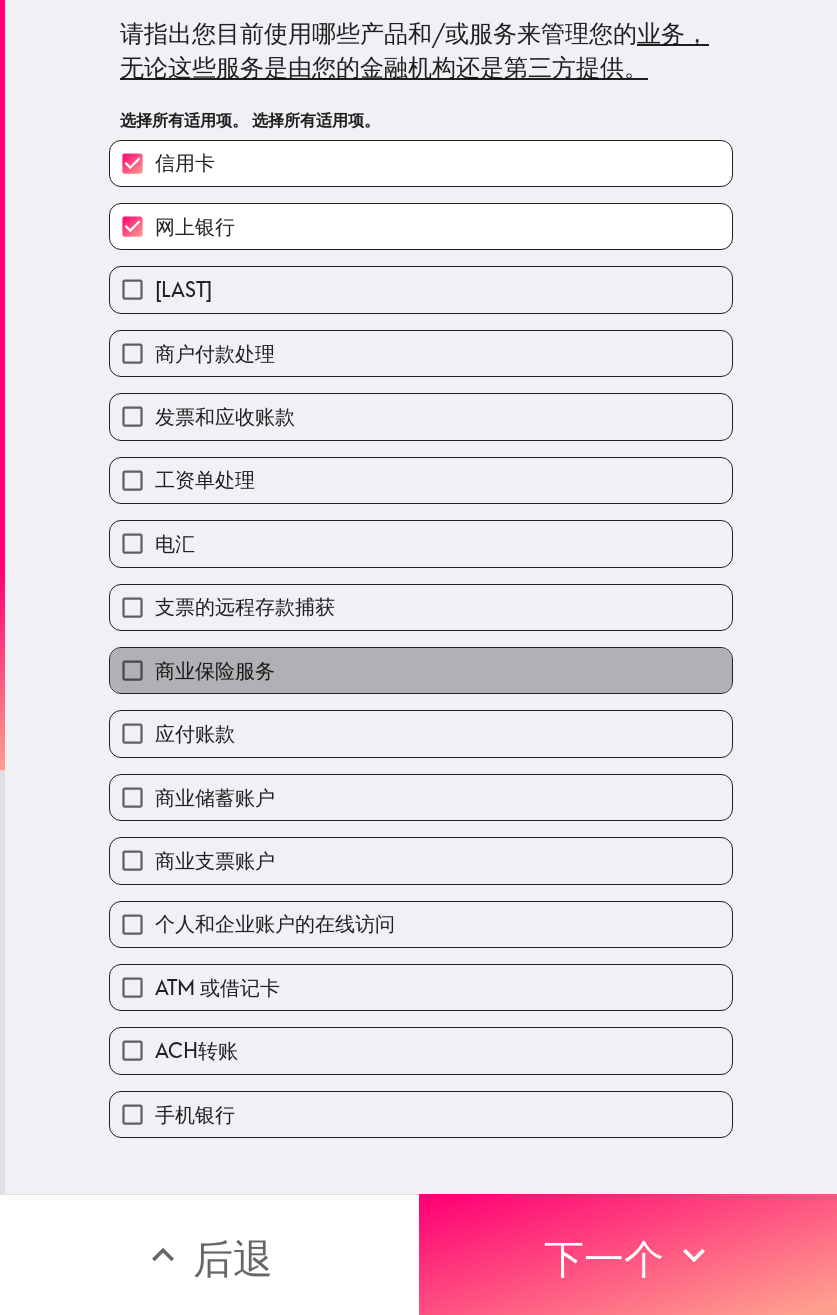 click on "商业保险服务" at bounding box center [421, 670] 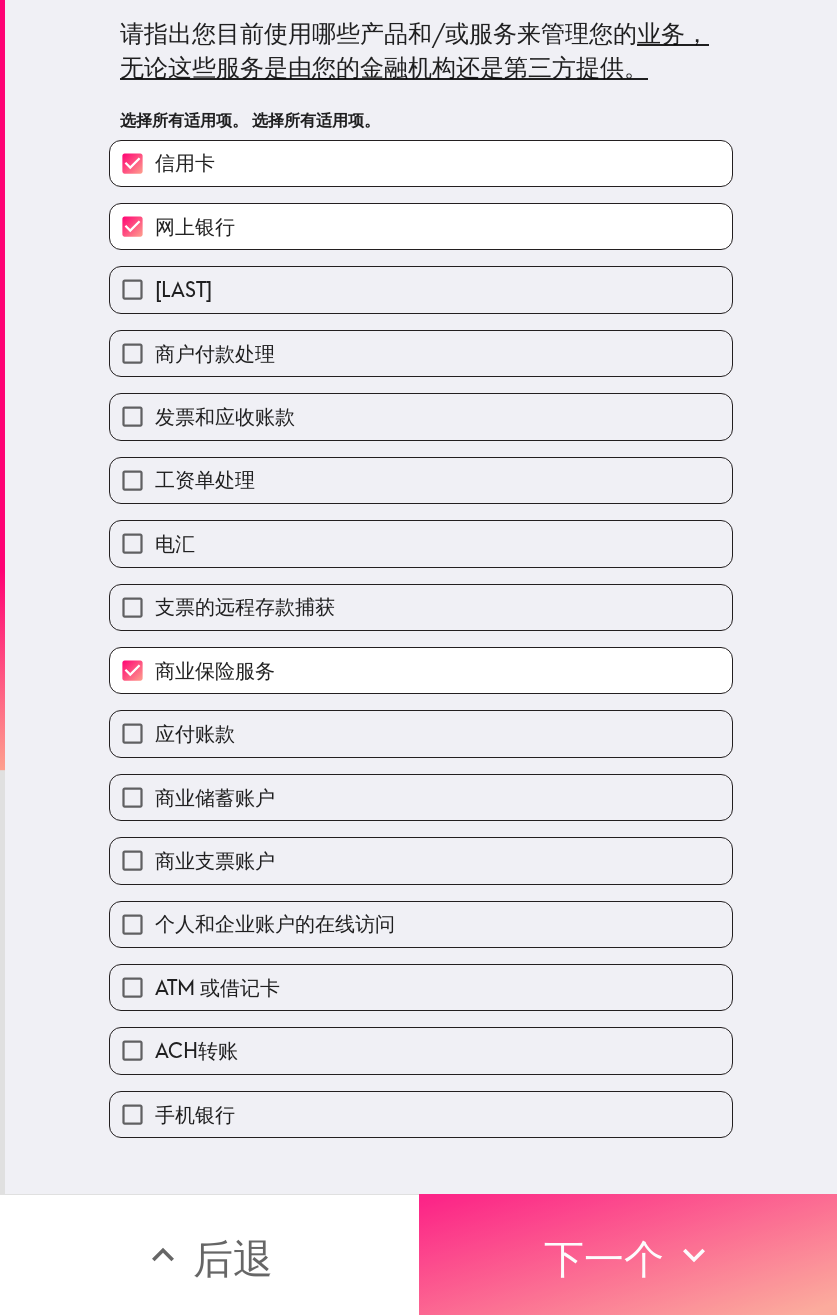 drag, startPoint x: 694, startPoint y: 1262, endPoint x: 547, endPoint y: 1230, distance: 150.44267 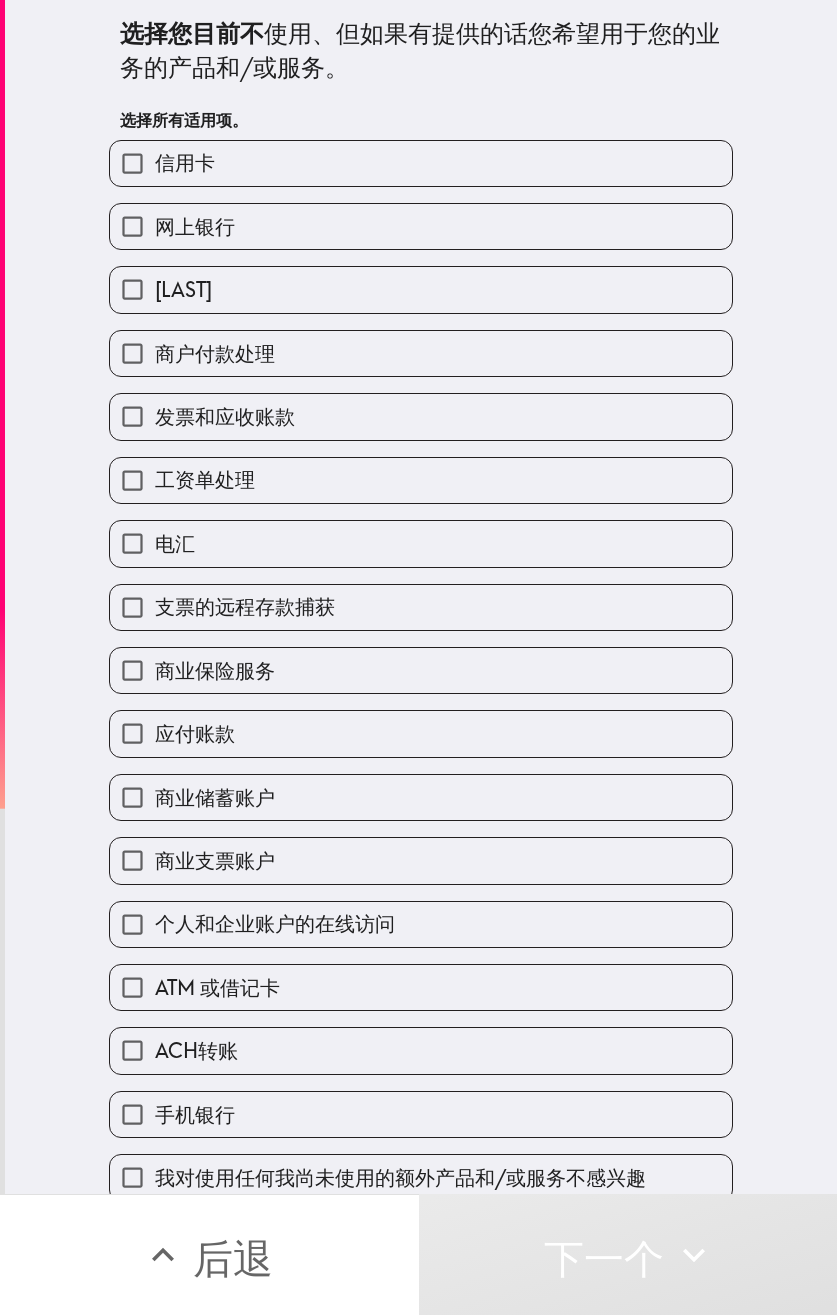 drag, startPoint x: 281, startPoint y: 538, endPoint x: 269, endPoint y: 544, distance: 13.416408 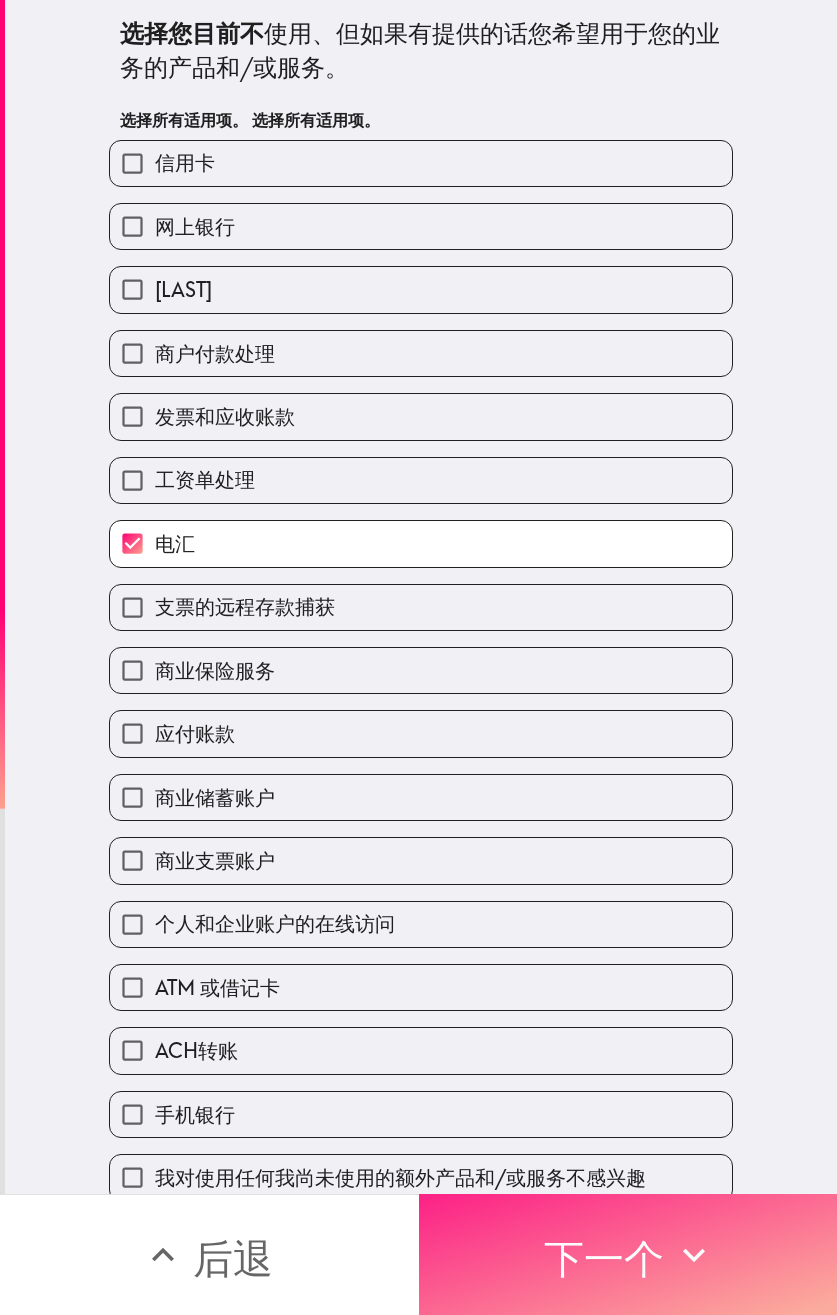 drag, startPoint x: 627, startPoint y: 1240, endPoint x: 574, endPoint y: 1227, distance: 54.571056 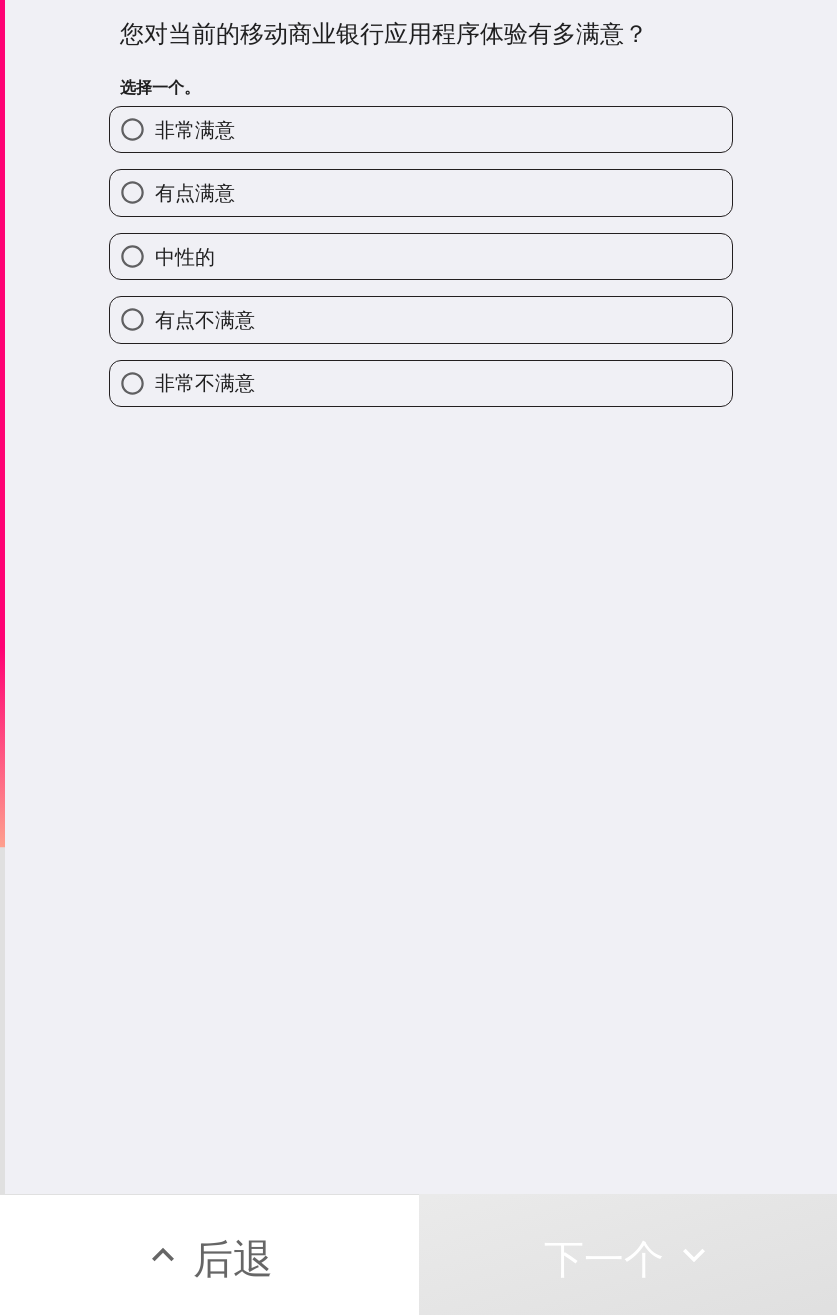 click on "非常满意" at bounding box center (421, 129) 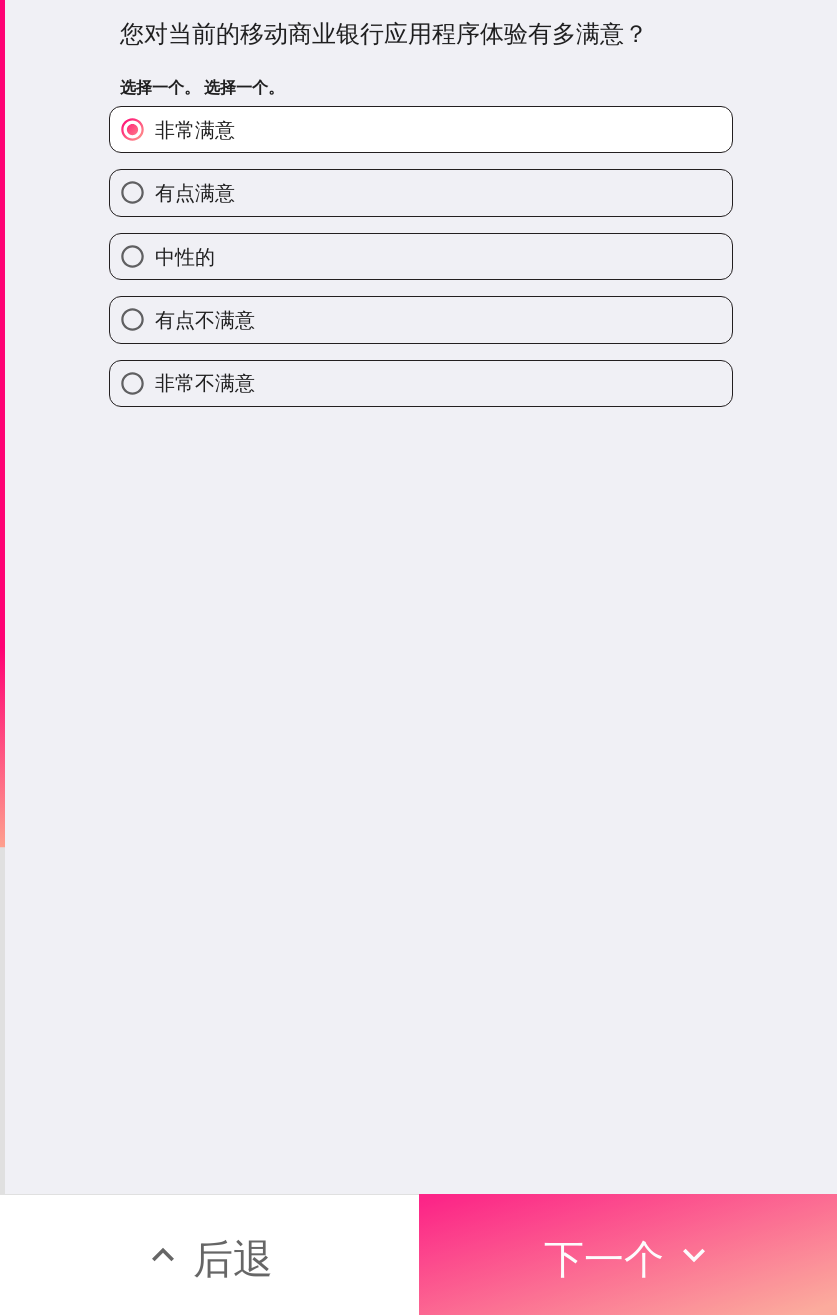 drag, startPoint x: 645, startPoint y: 1228, endPoint x: 632, endPoint y: 1229, distance: 13.038404 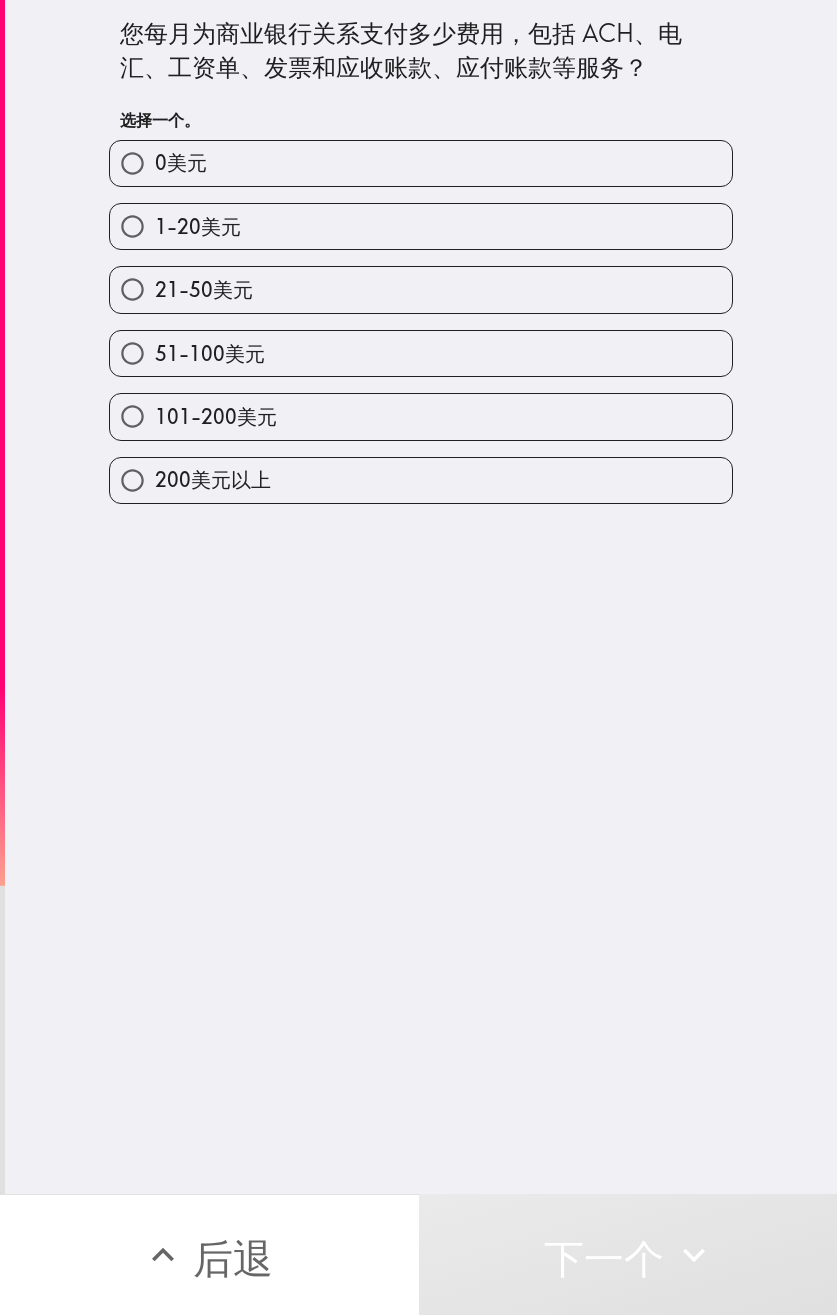 click on "200美元以上" at bounding box center (213, 479) 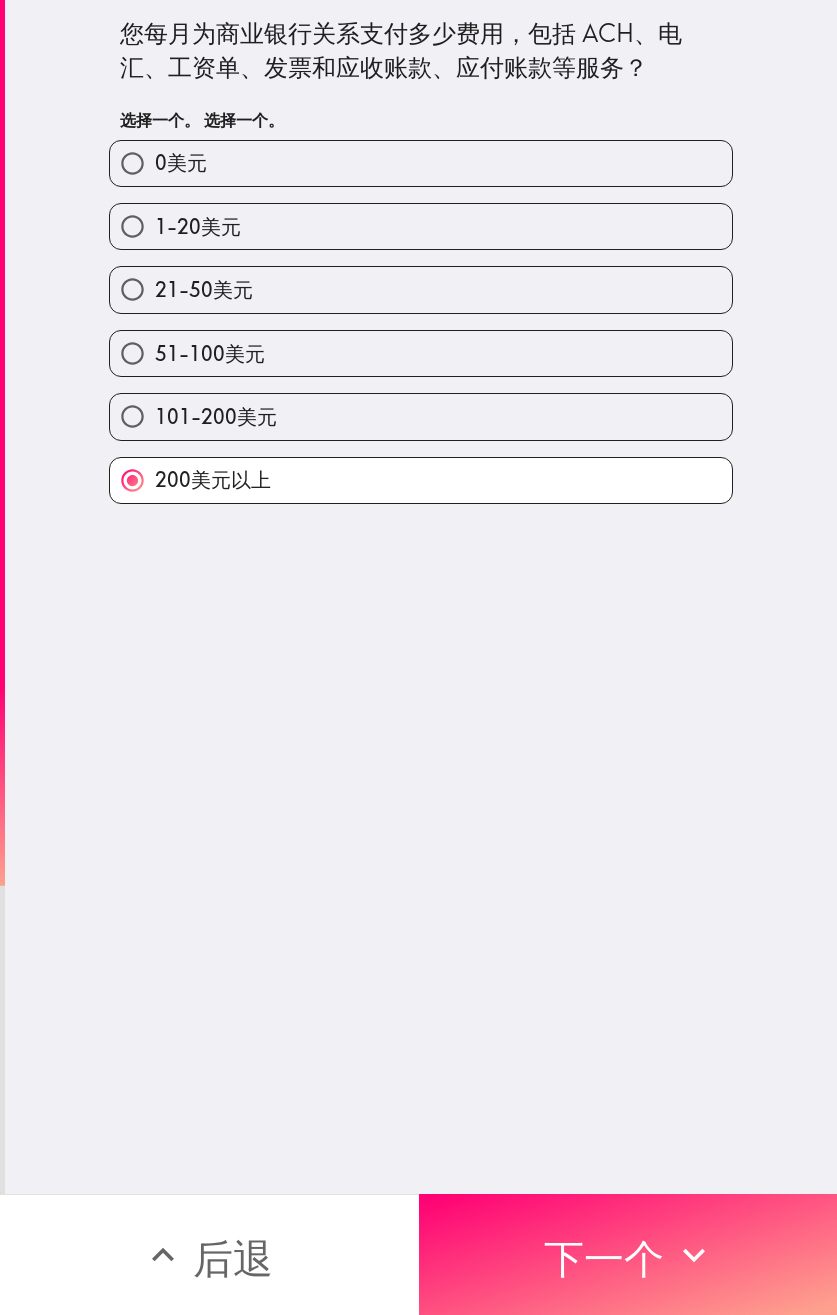 click on "101-200美元" at bounding box center (421, 416) 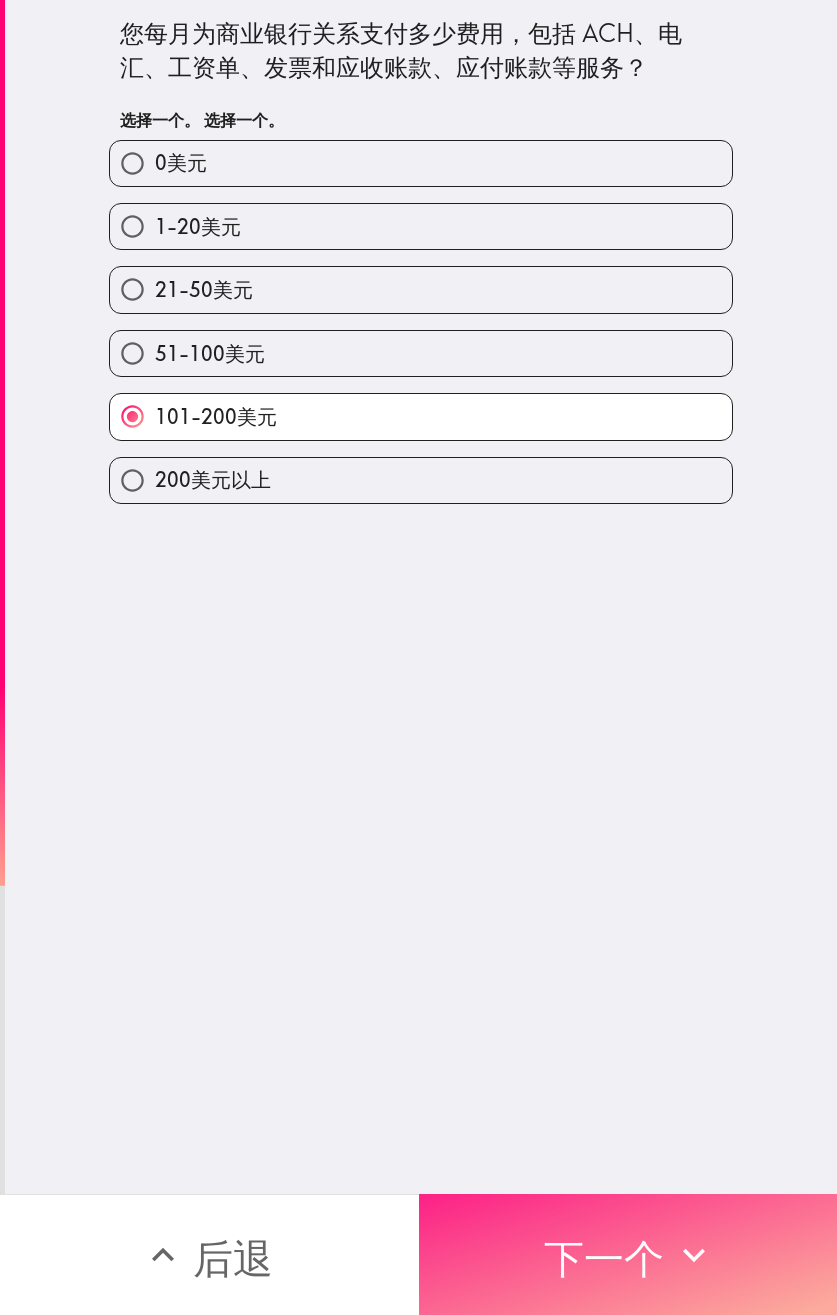 click on "下一个" at bounding box center [604, 1258] 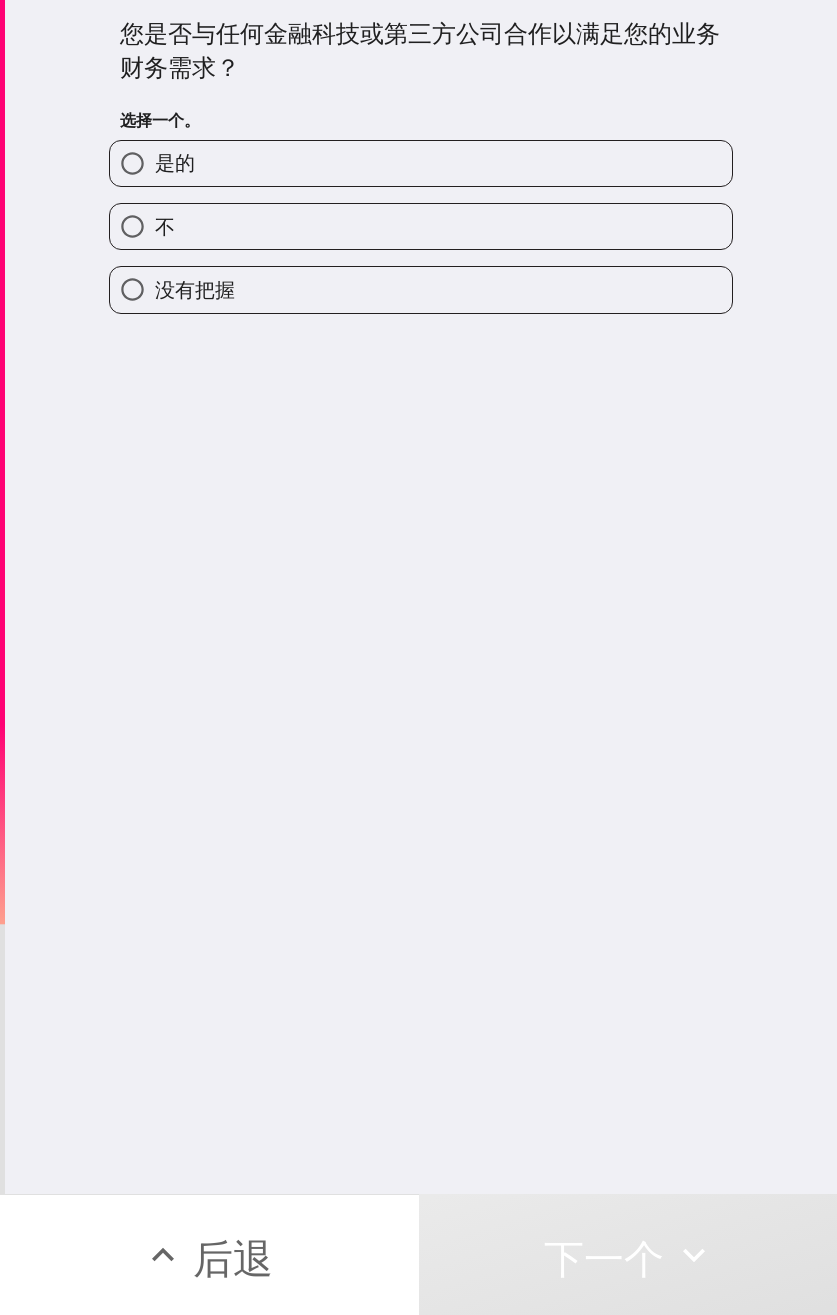 drag, startPoint x: 325, startPoint y: 179, endPoint x: 298, endPoint y: 179, distance: 27 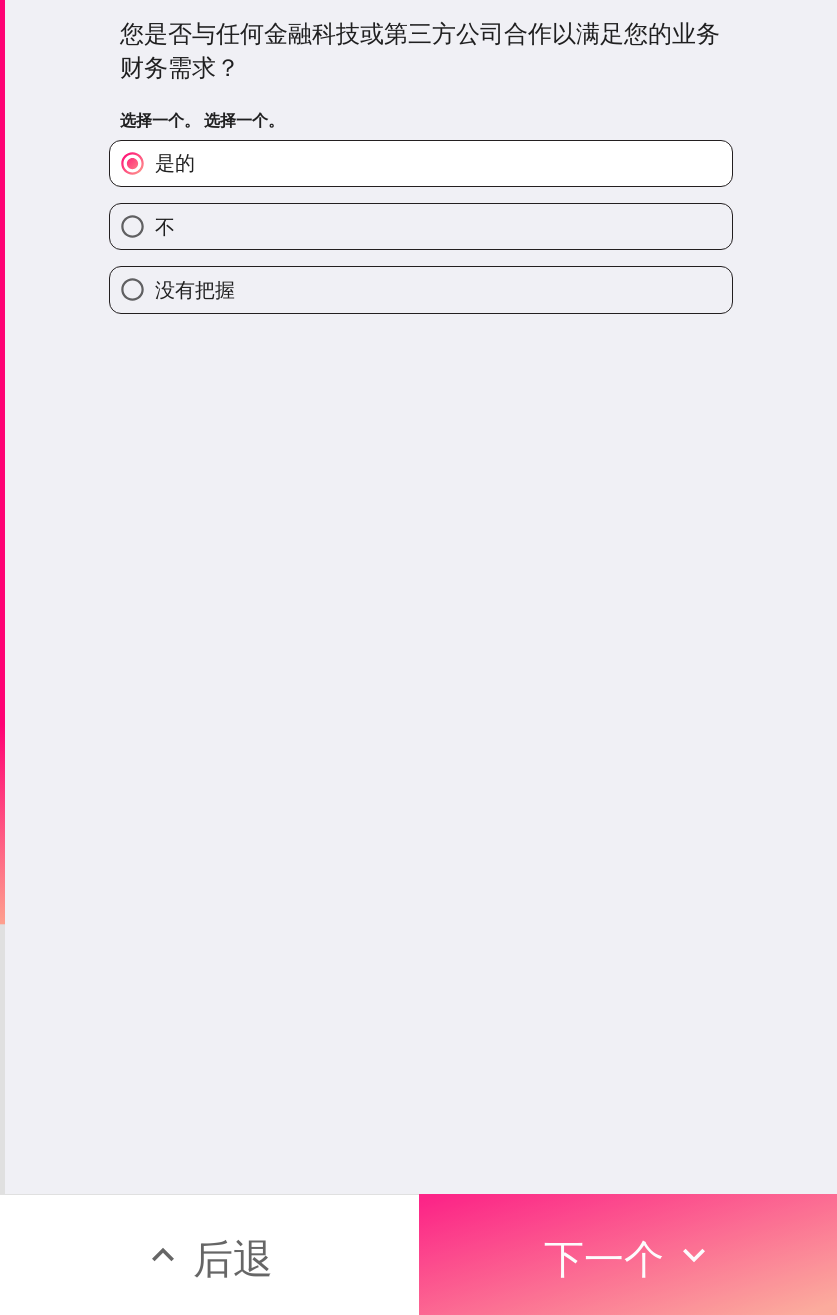 click 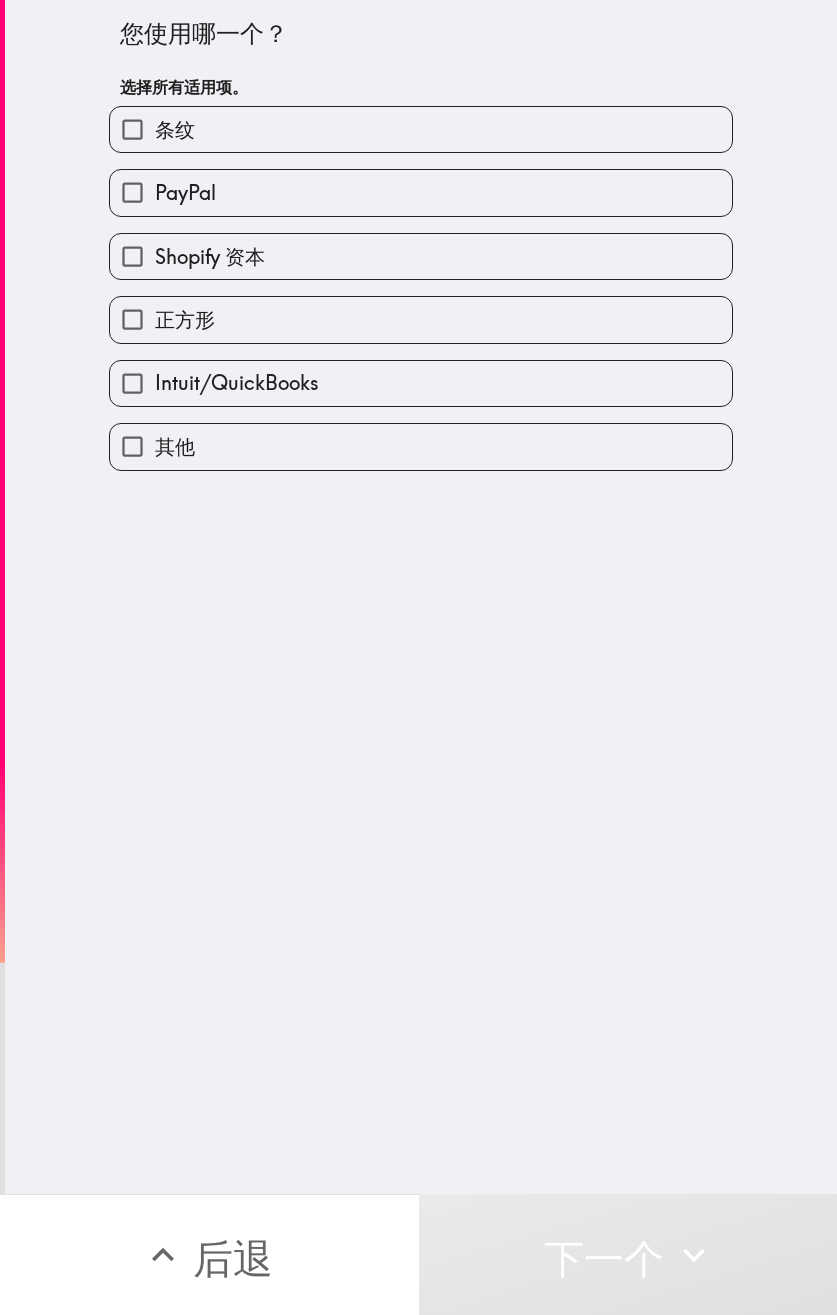 click on "正方形" at bounding box center [421, 319] 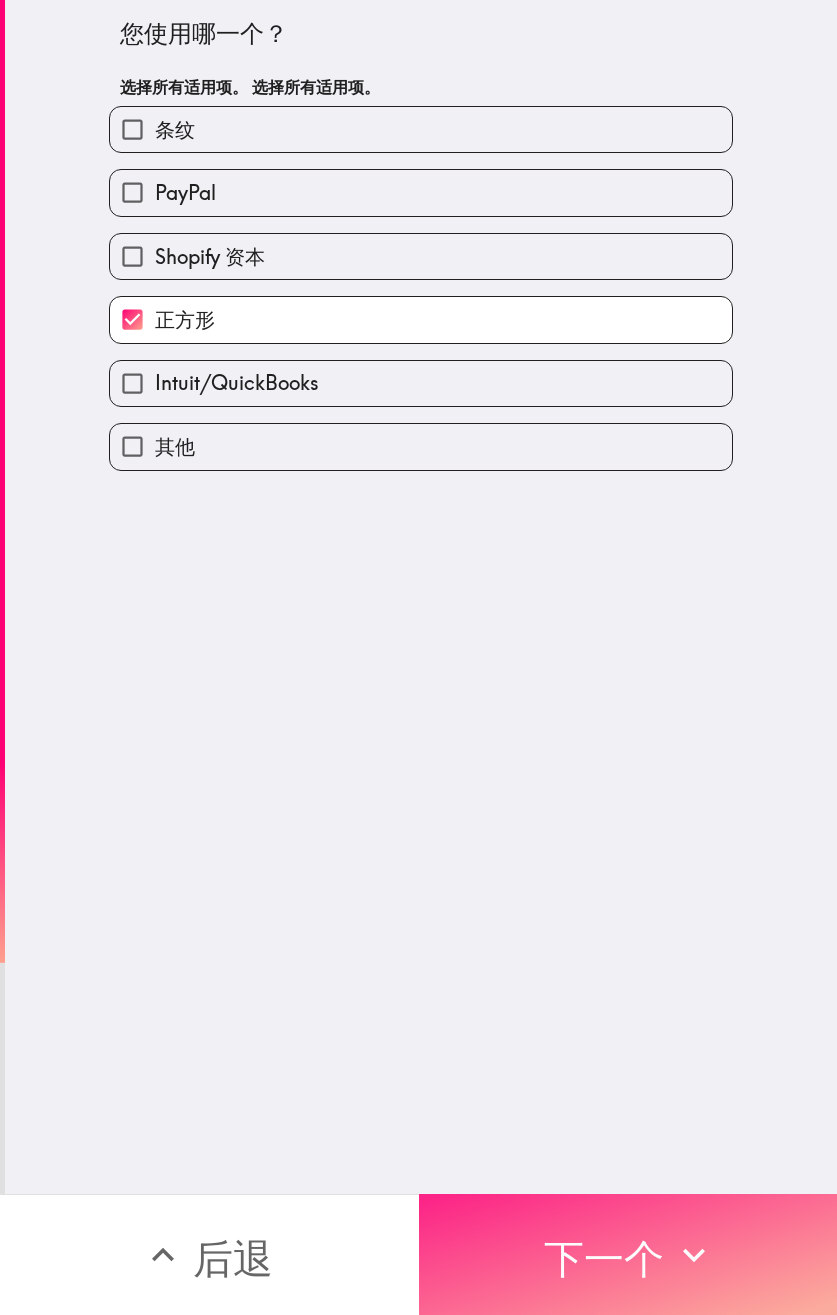 drag, startPoint x: 635, startPoint y: 1234, endPoint x: 625, endPoint y: 1231, distance: 10.440307 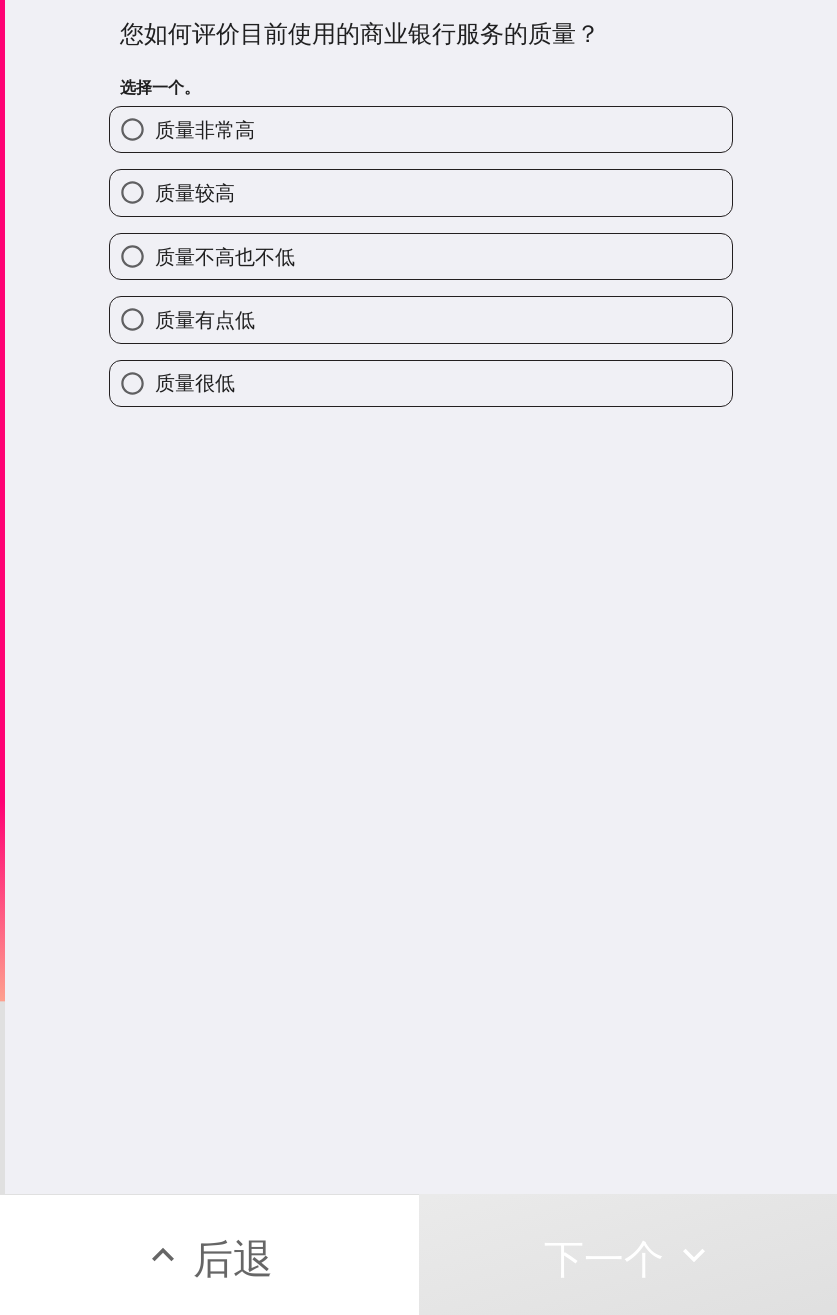 click on "质量非常高" at bounding box center [421, 129] 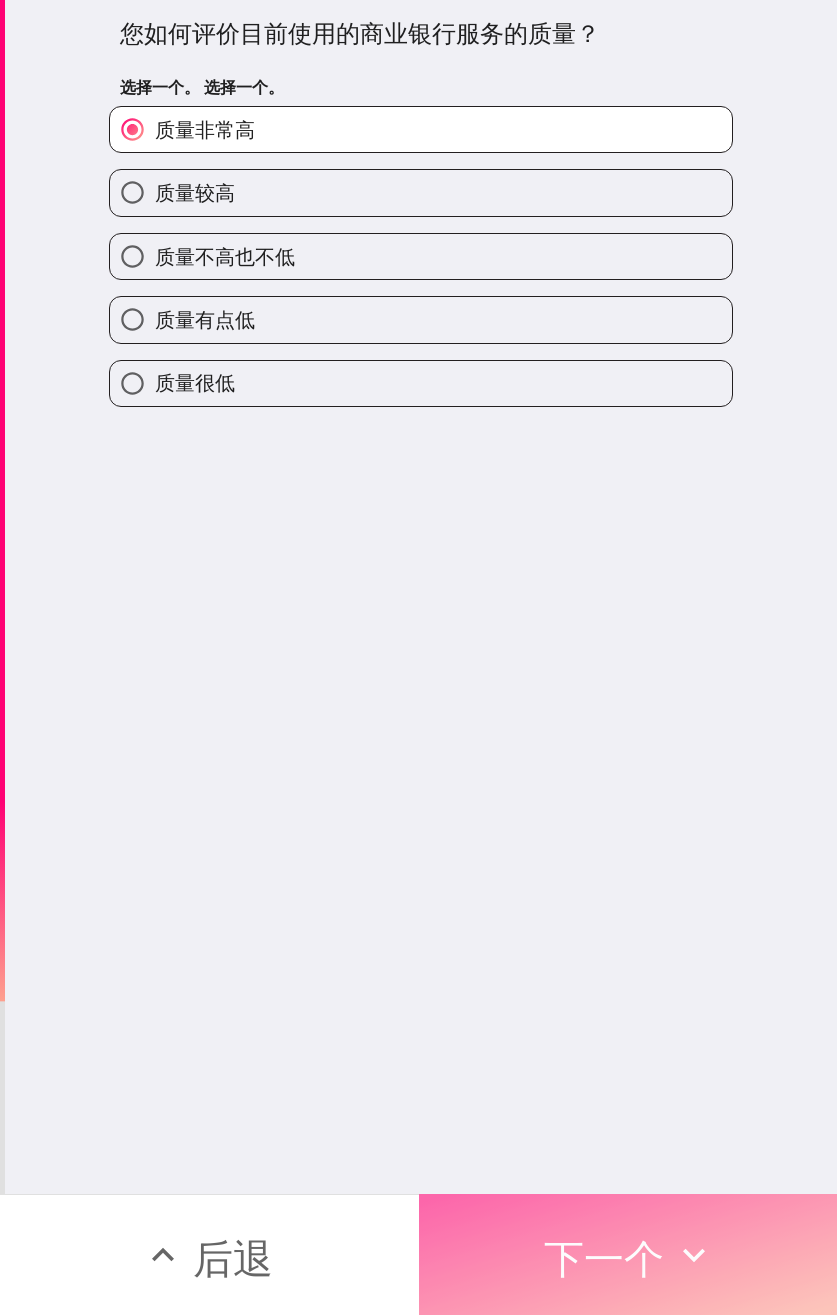 drag, startPoint x: 705, startPoint y: 1246, endPoint x: 625, endPoint y: 1245, distance: 80.00625 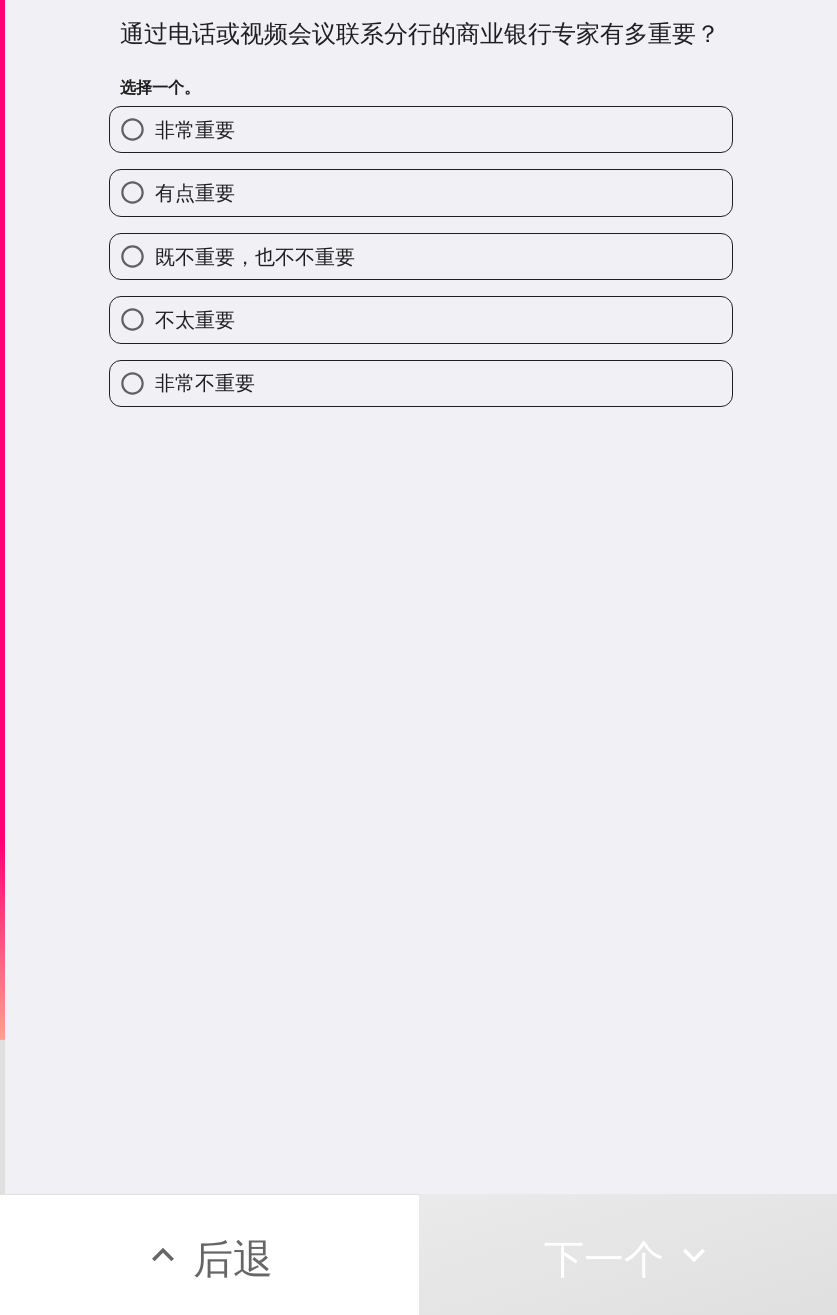 drag, startPoint x: 291, startPoint y: 137, endPoint x: 268, endPoint y: 226, distance: 91.92388 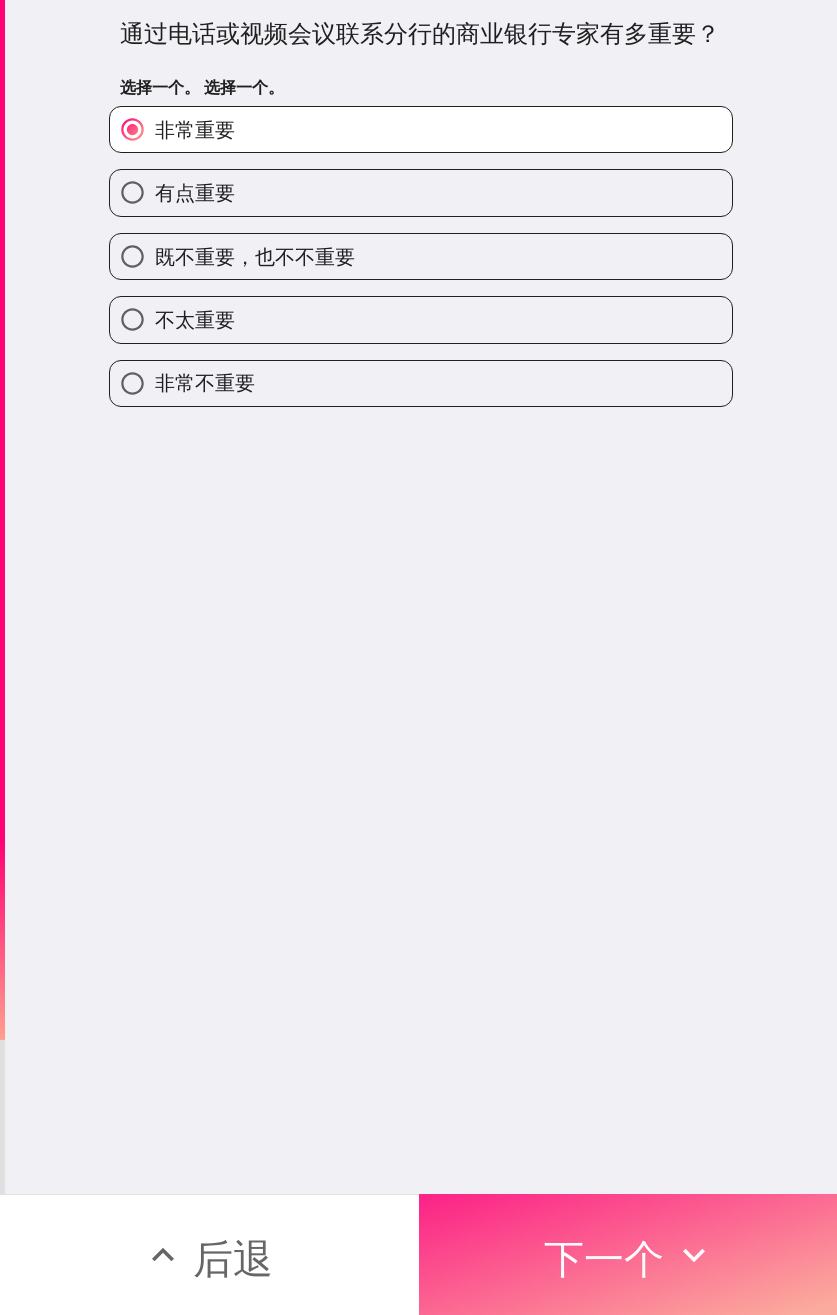 click on "下一个" at bounding box center (604, 1258) 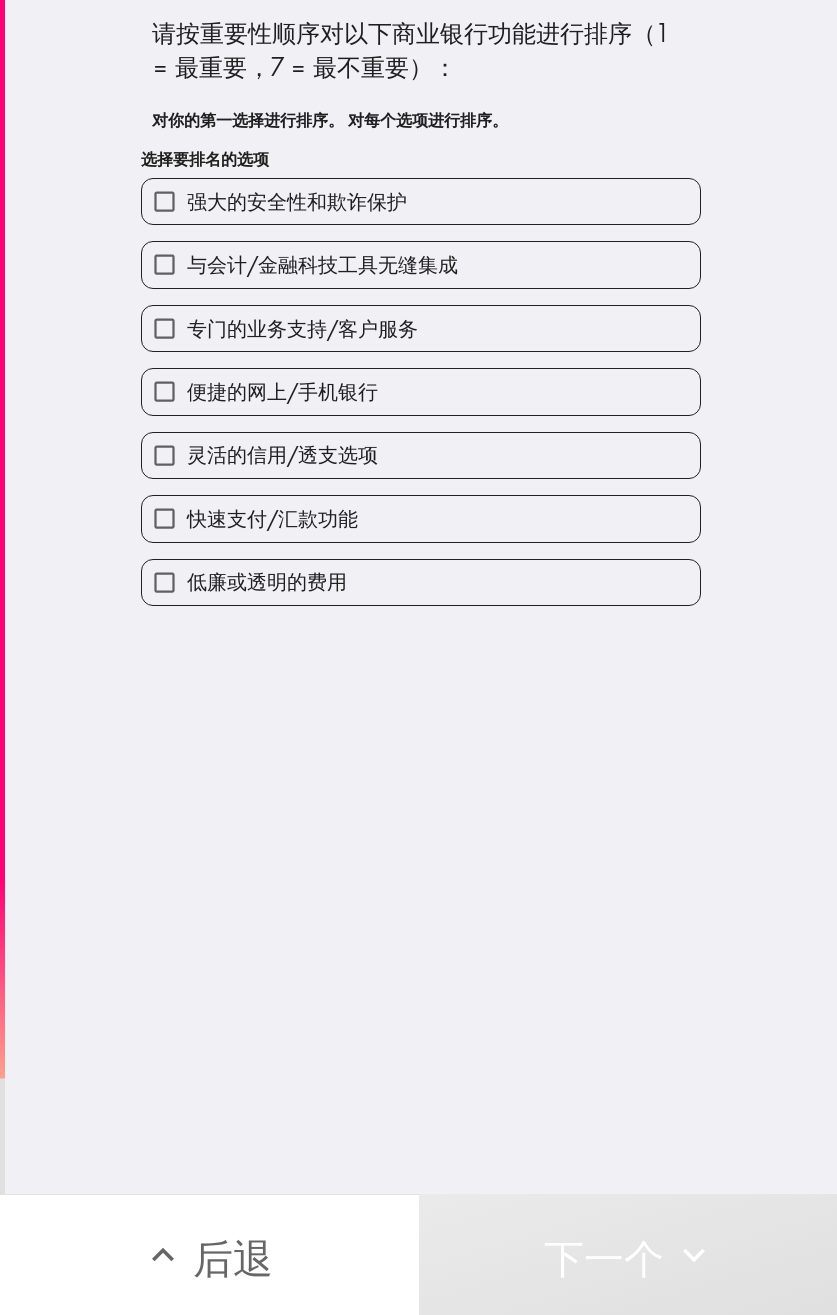 drag, startPoint x: 304, startPoint y: 331, endPoint x: 303, endPoint y: 311, distance: 20.024984 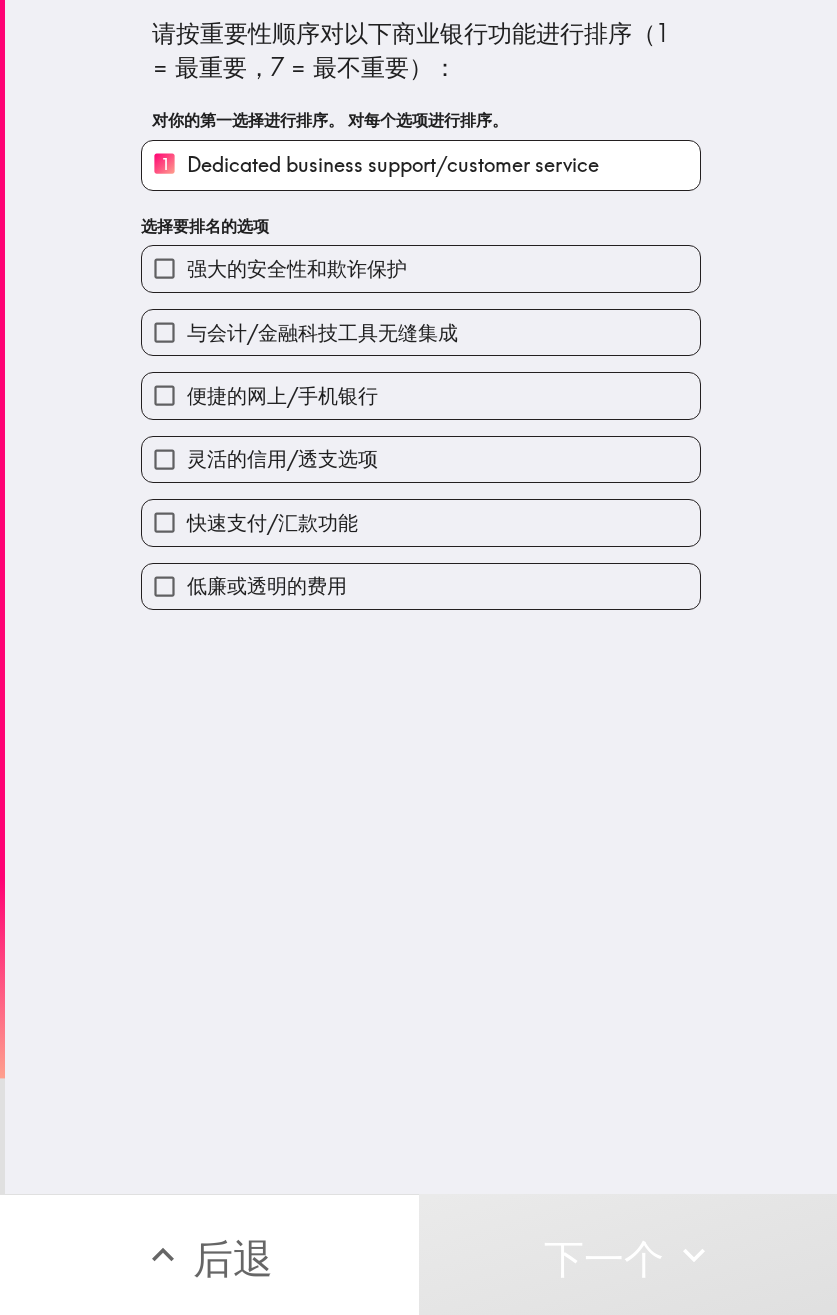 click on "强大的安全性和欺诈保护" at bounding box center (413, 260) 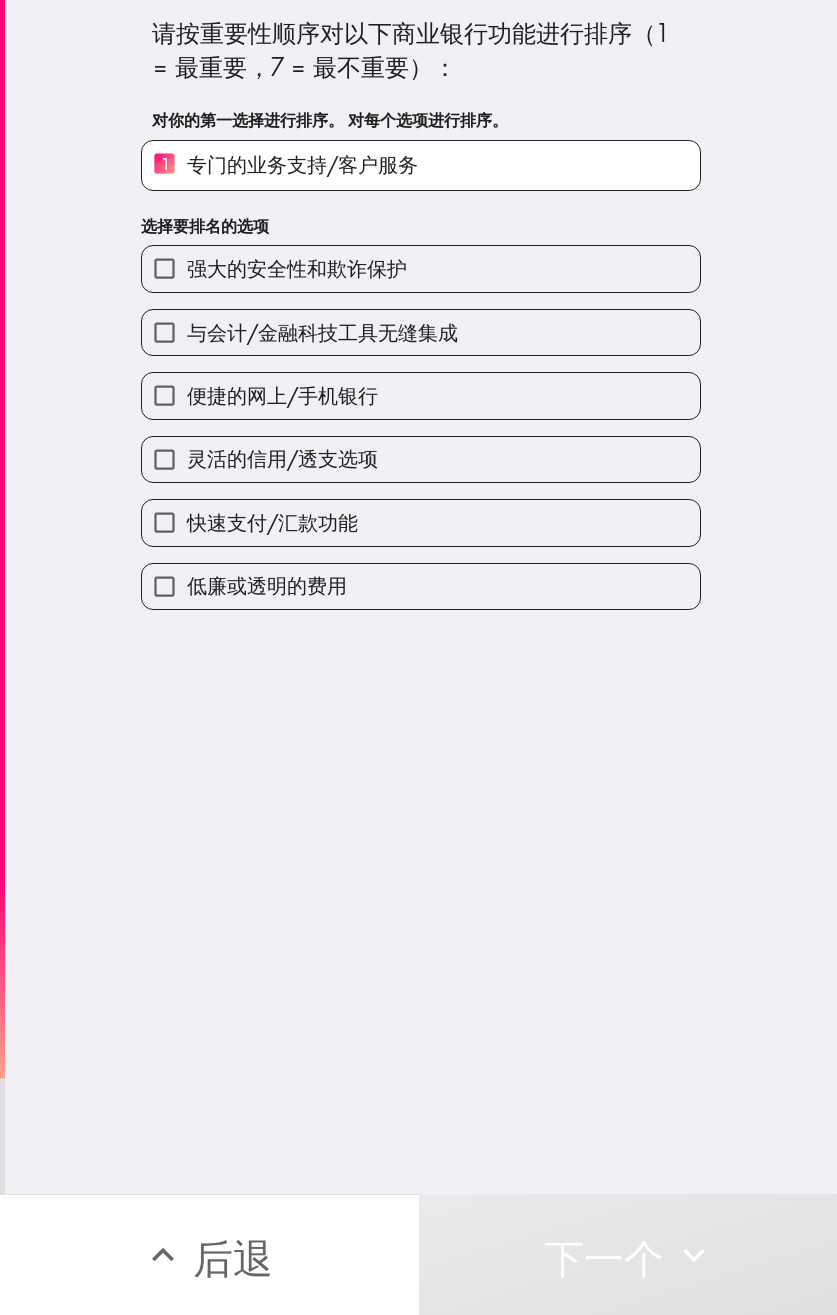 drag, startPoint x: 301, startPoint y: 279, endPoint x: 304, endPoint y: 289, distance: 10.440307 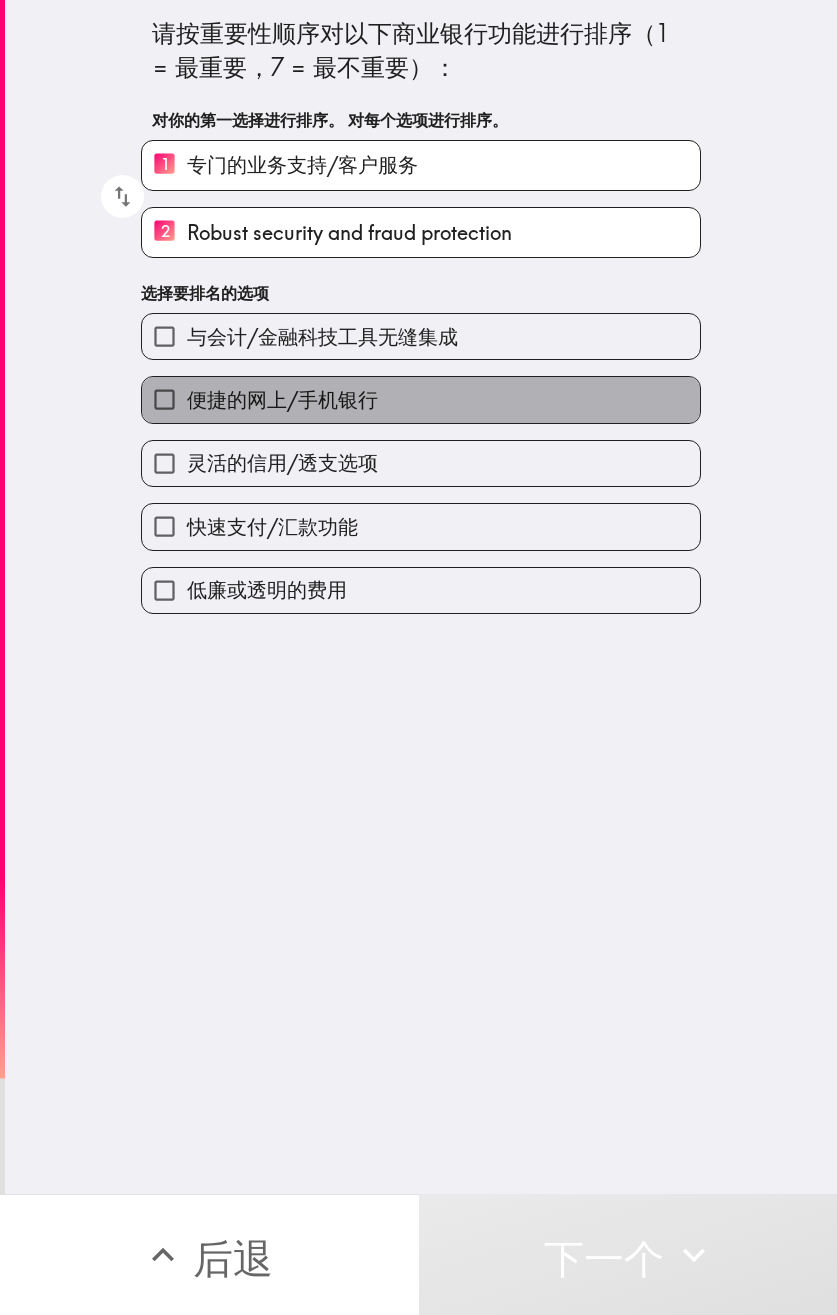click on "便捷的网上/手机银行" at bounding box center [282, 399] 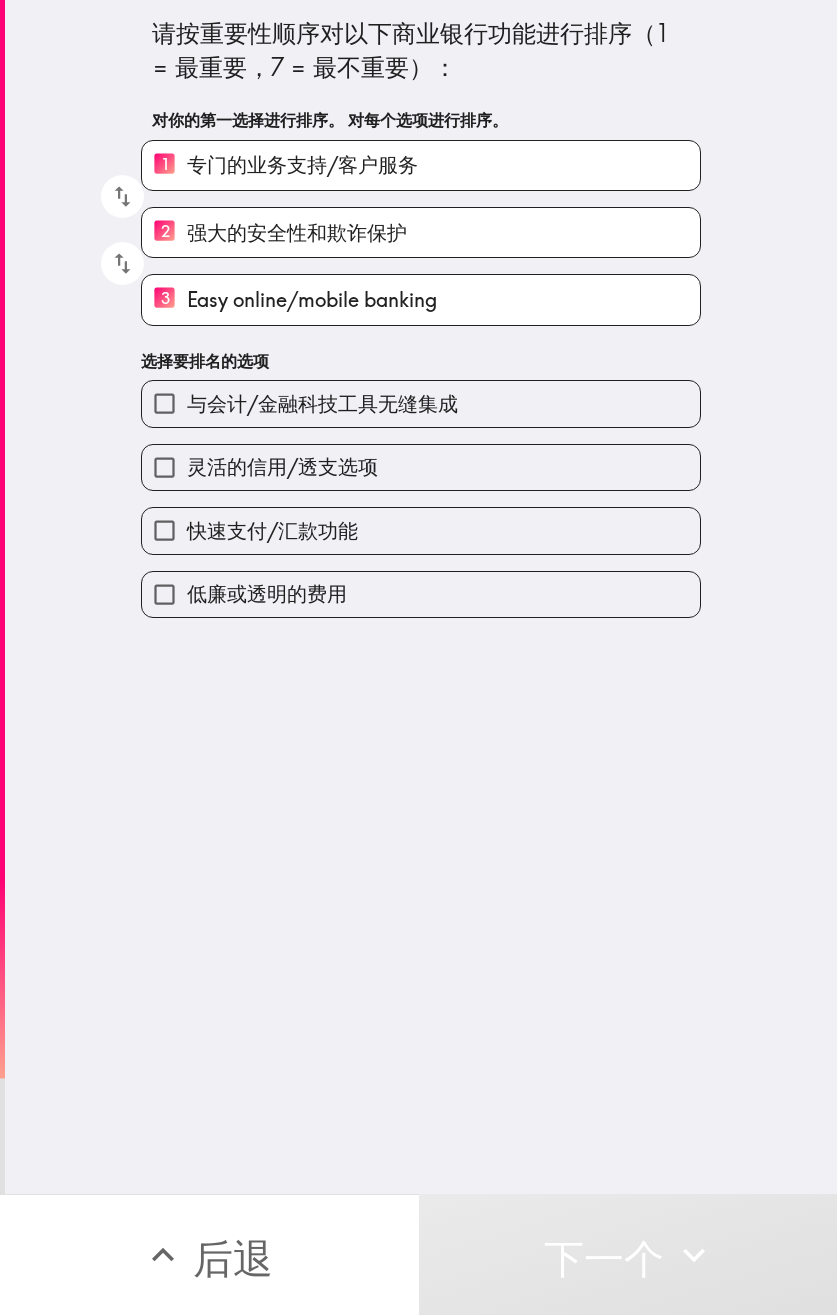 drag, startPoint x: 287, startPoint y: 538, endPoint x: 277, endPoint y: 594, distance: 56.88585 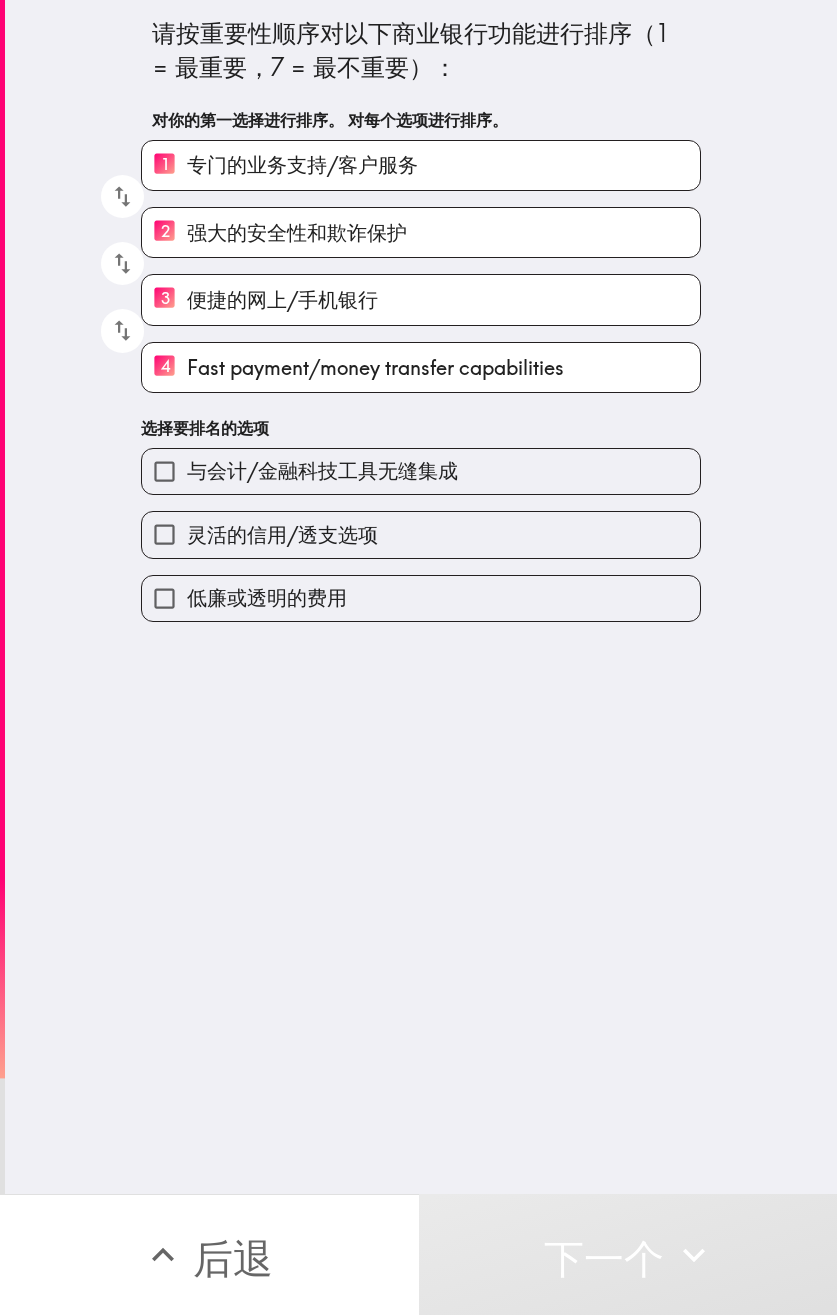 click on "低廉或透明的费用" at bounding box center (267, 597) 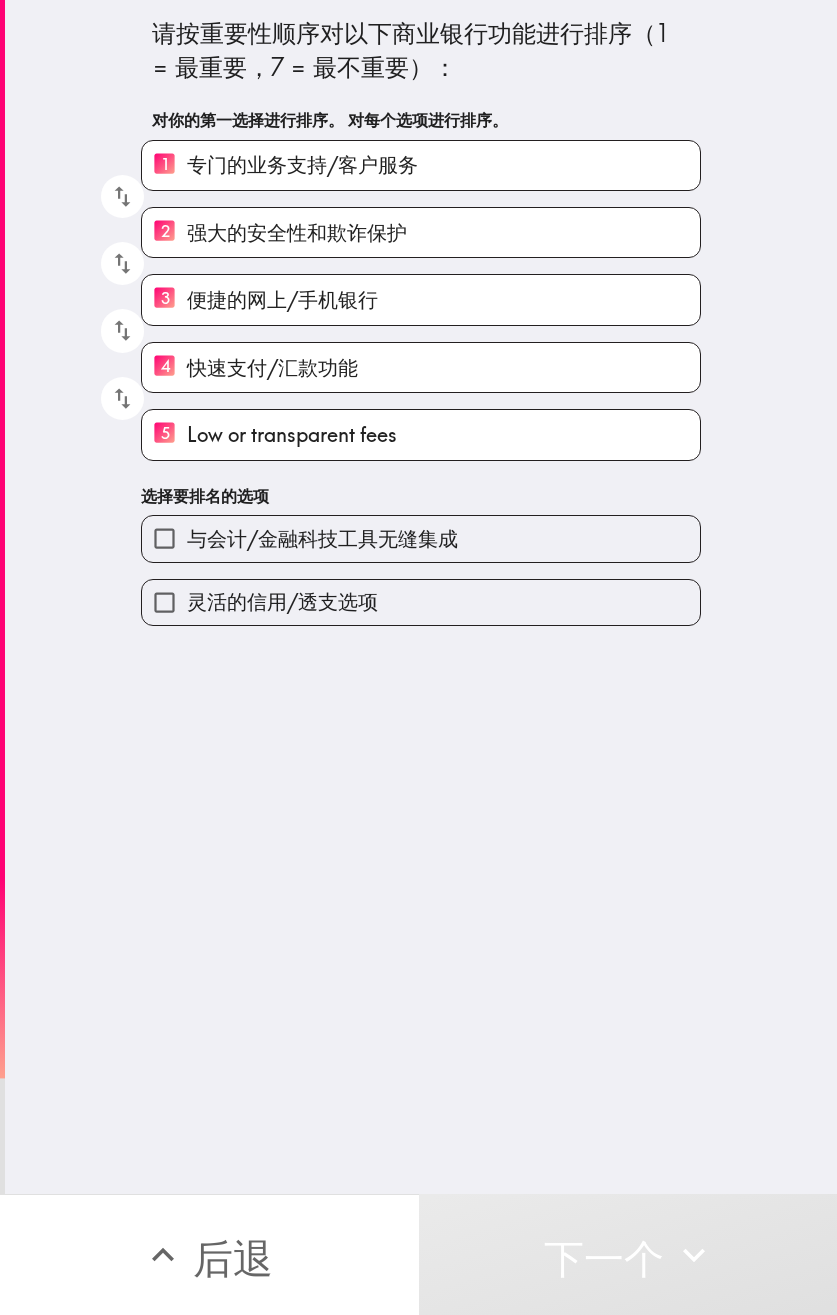 click on "与会计/金融科技工具无缝集成" at bounding box center (322, 538) 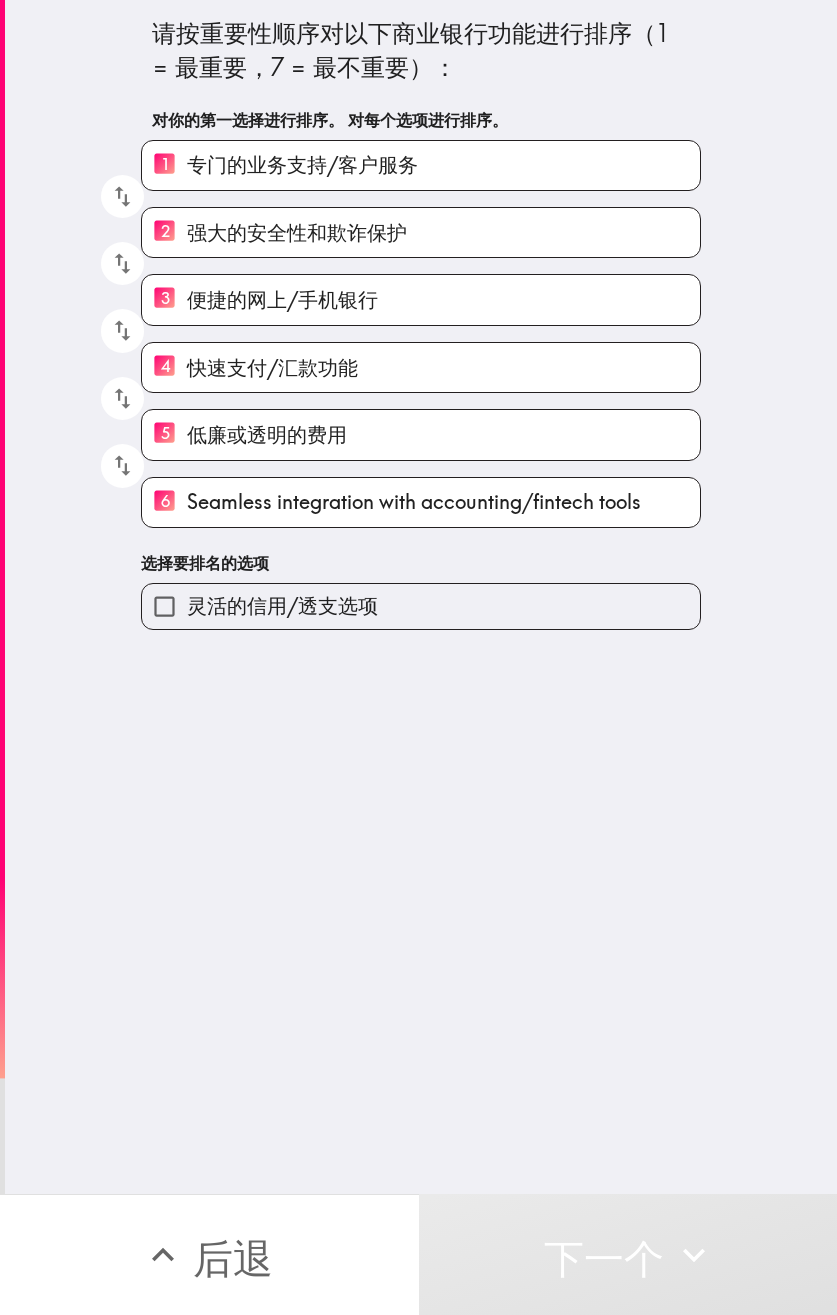 click on "灵活的信用/透支选项" at bounding box center [282, 605] 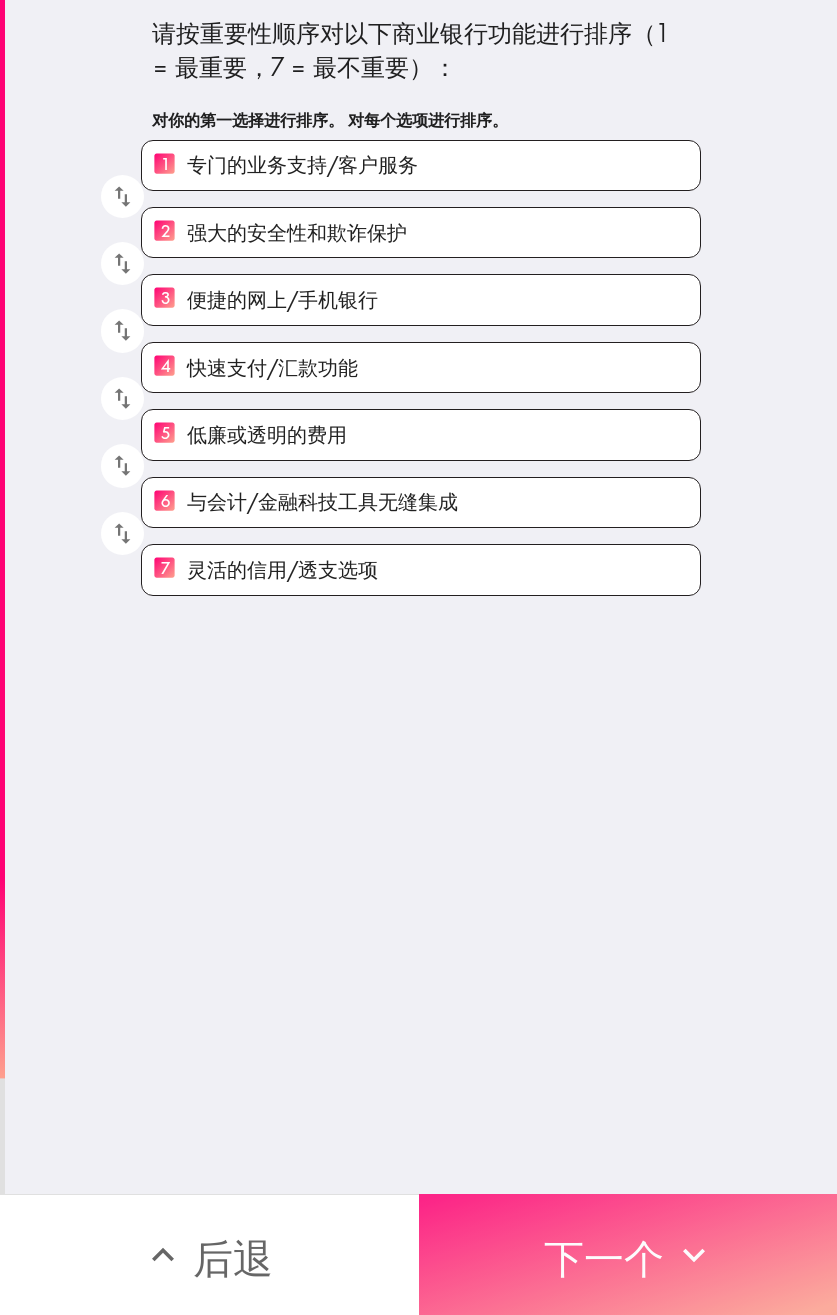 click on "下一个" at bounding box center (604, 1258) 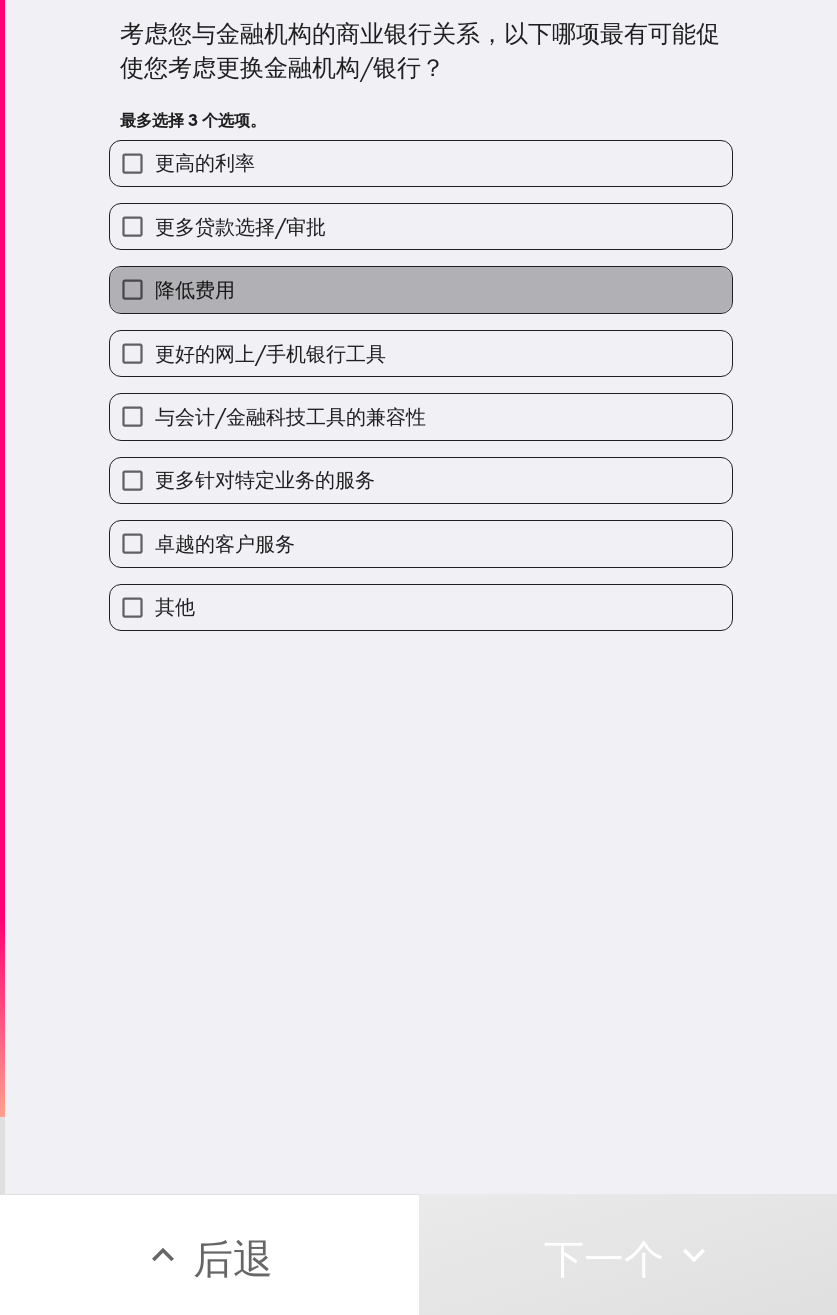 click on "降低费用" at bounding box center (421, 289) 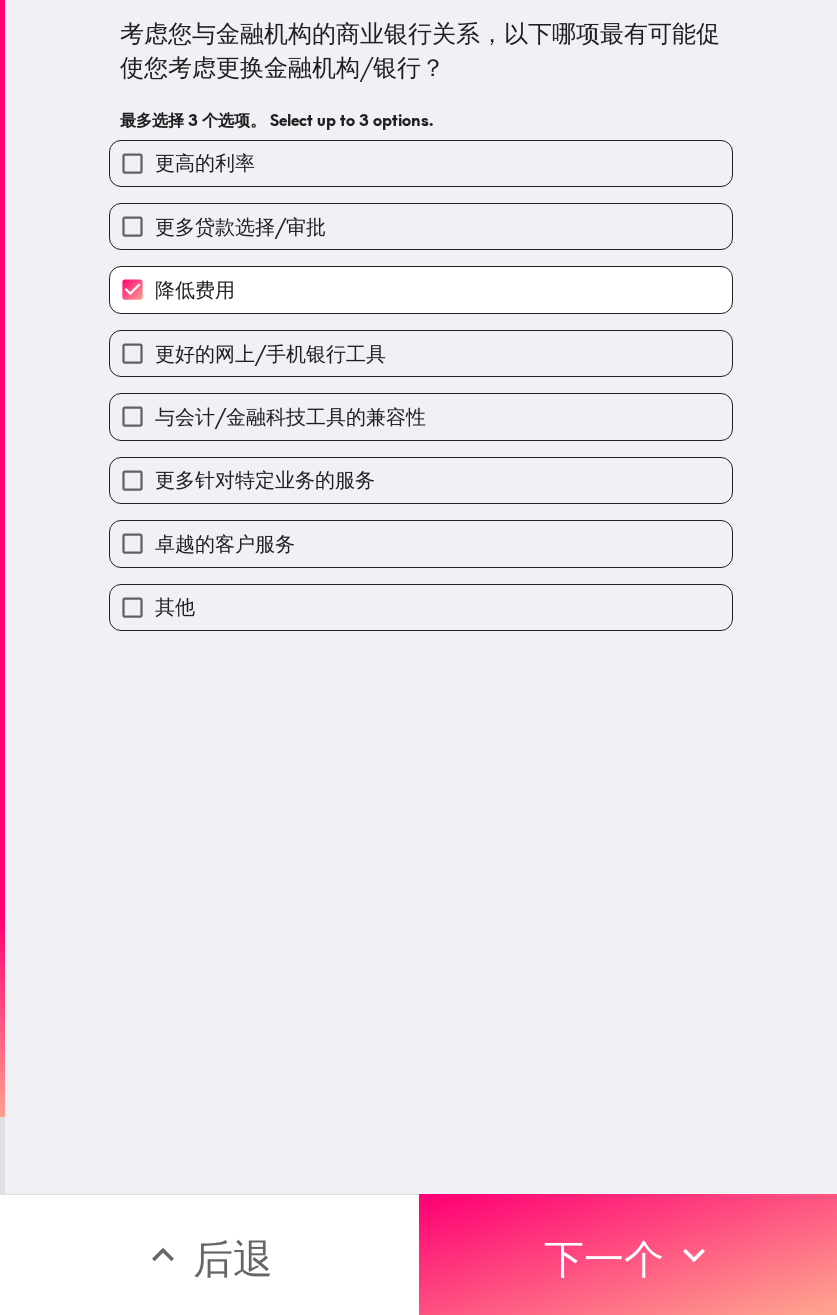 click on "与会计/金融科技工具的兼容性" at bounding box center [421, 416] 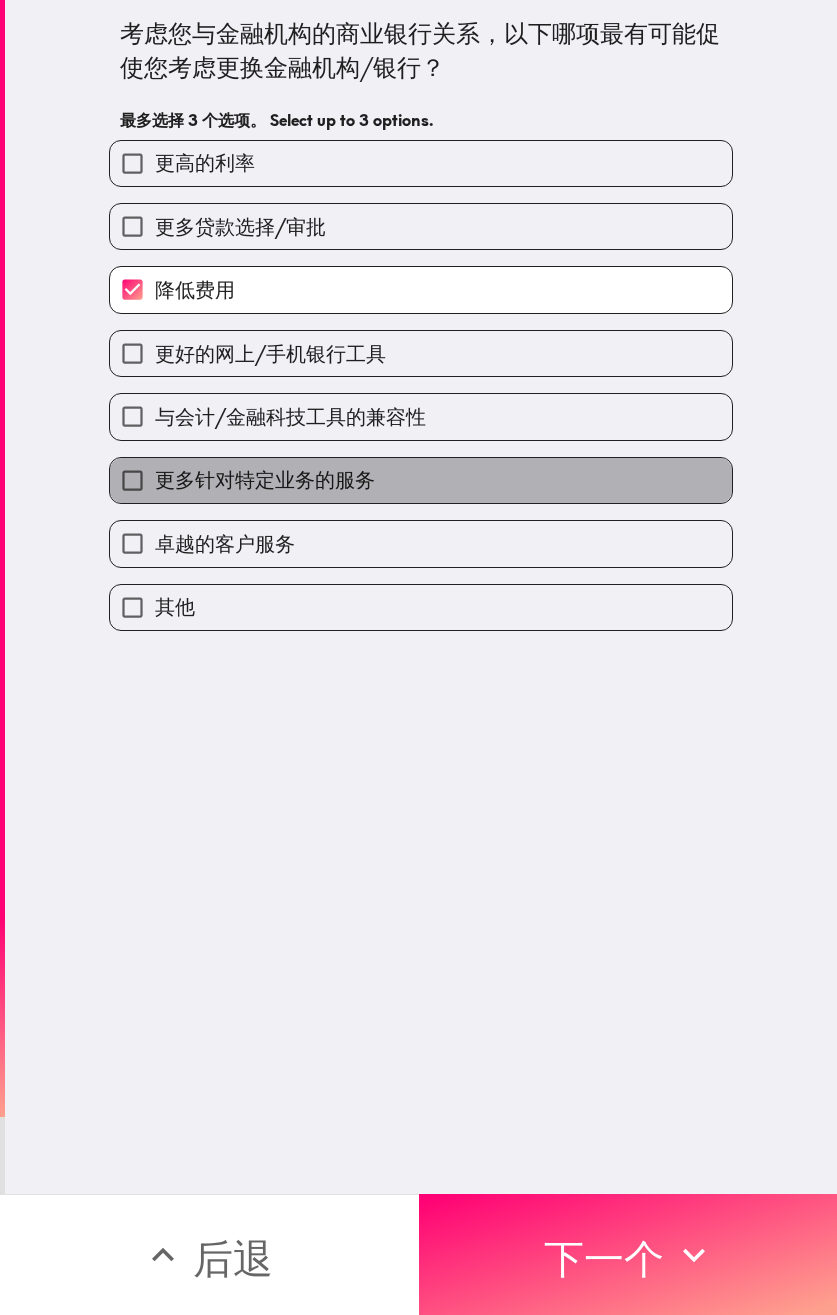 click on "更多针对特定业务的服务" at bounding box center [265, 479] 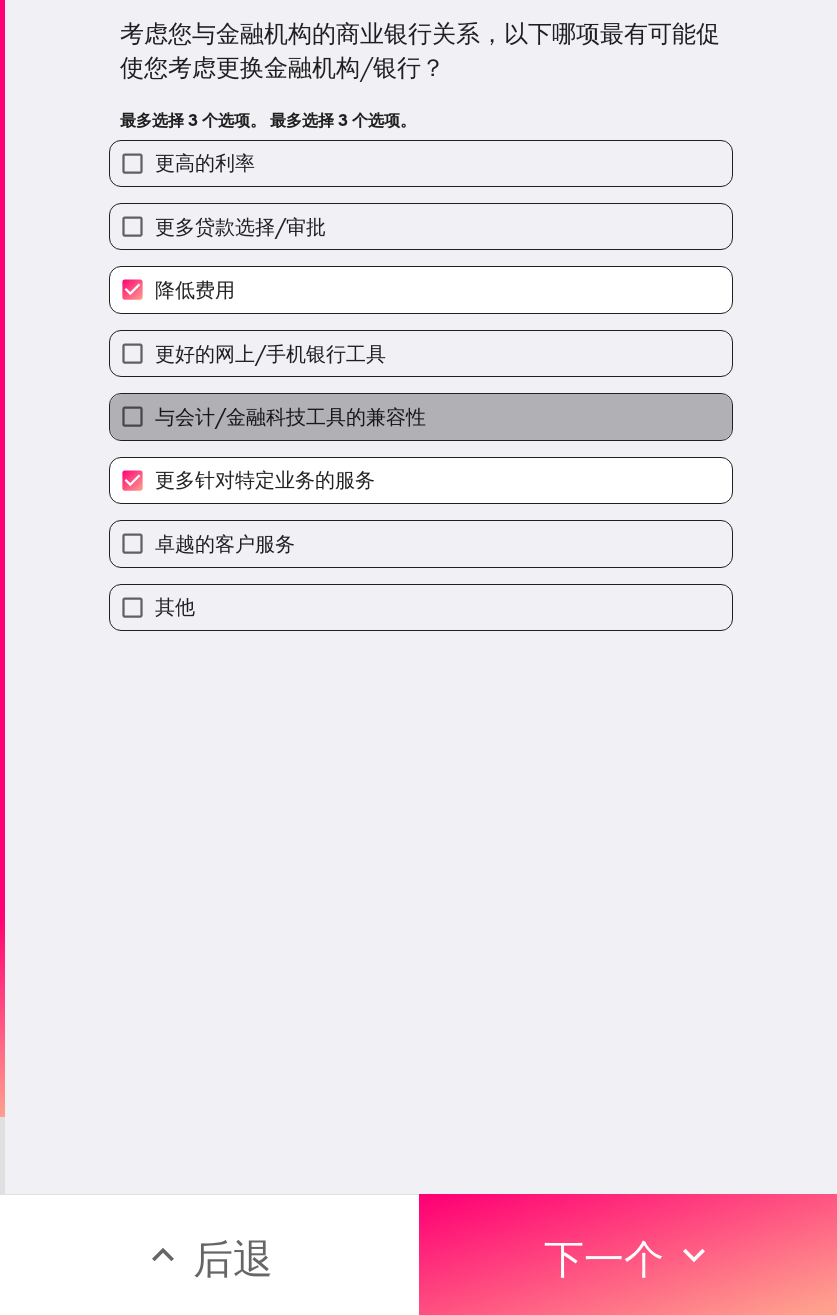 click on "与会计/金融科技工具的兼容性" at bounding box center [290, 416] 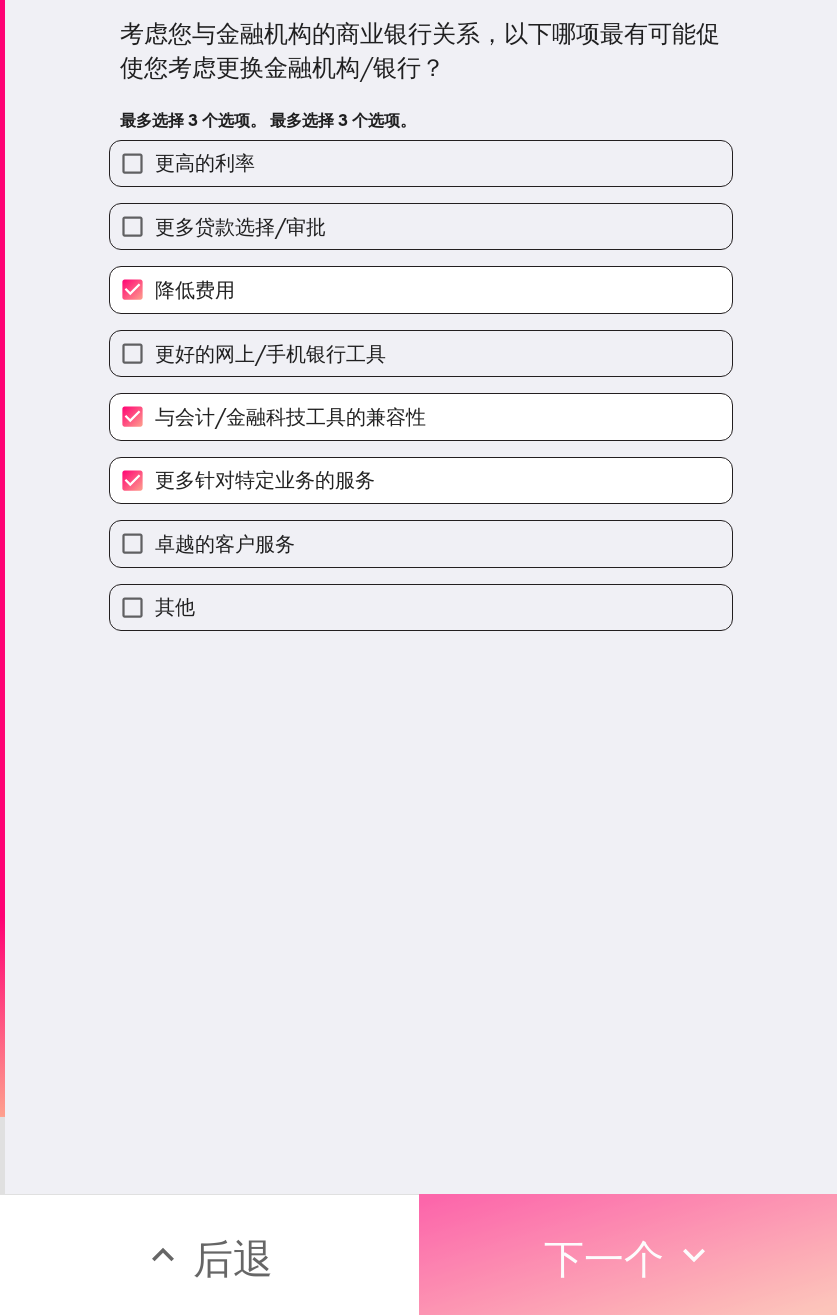 click on "下一个" at bounding box center (604, 1258) 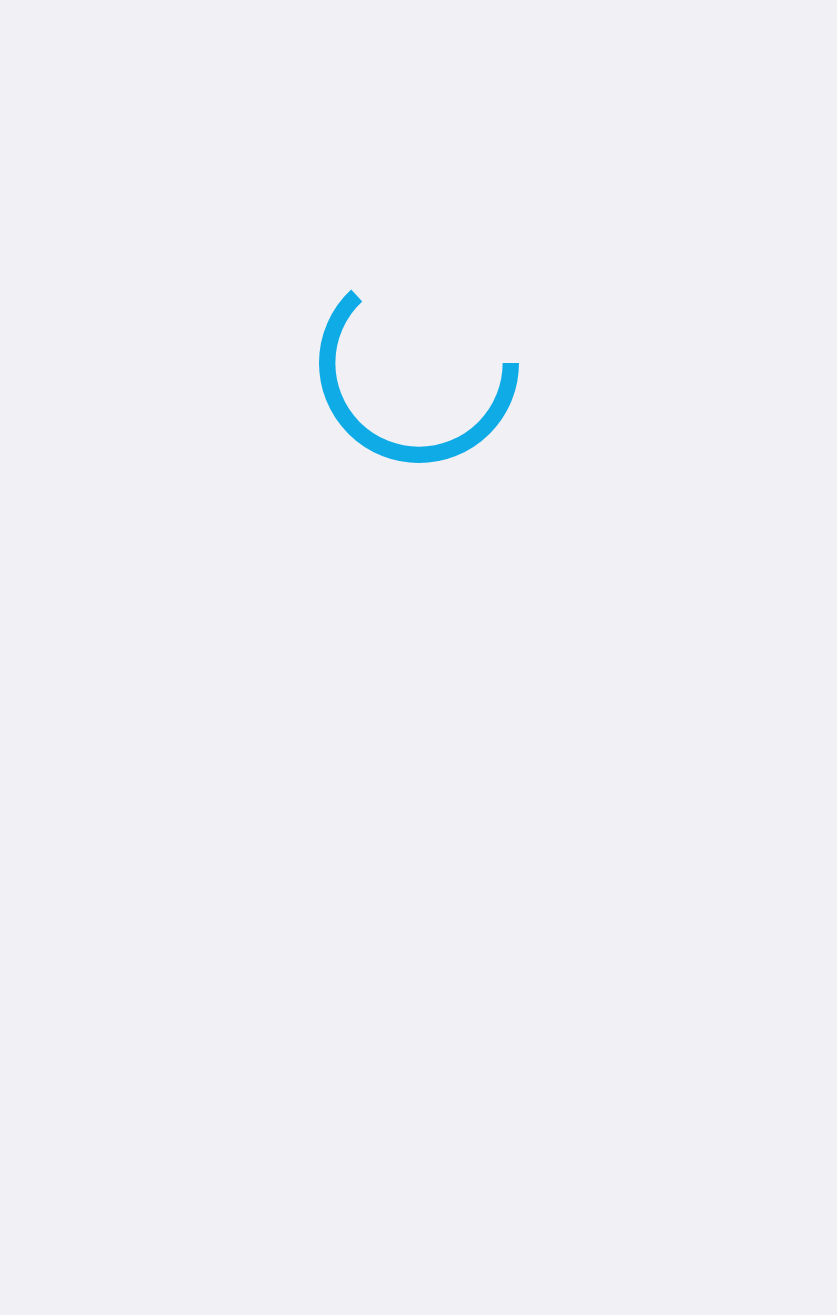scroll, scrollTop: 0, scrollLeft: 0, axis: both 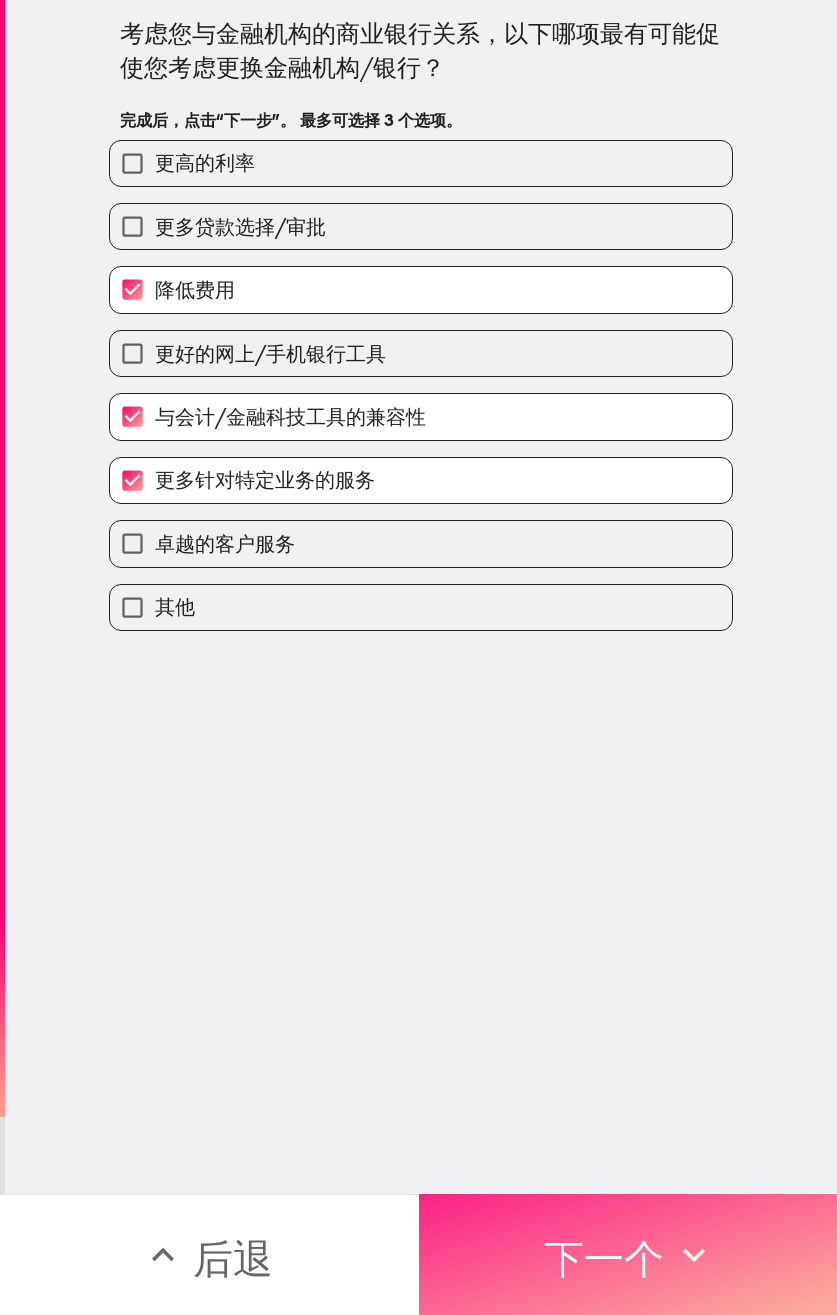 click on "下一个" at bounding box center (604, 1258) 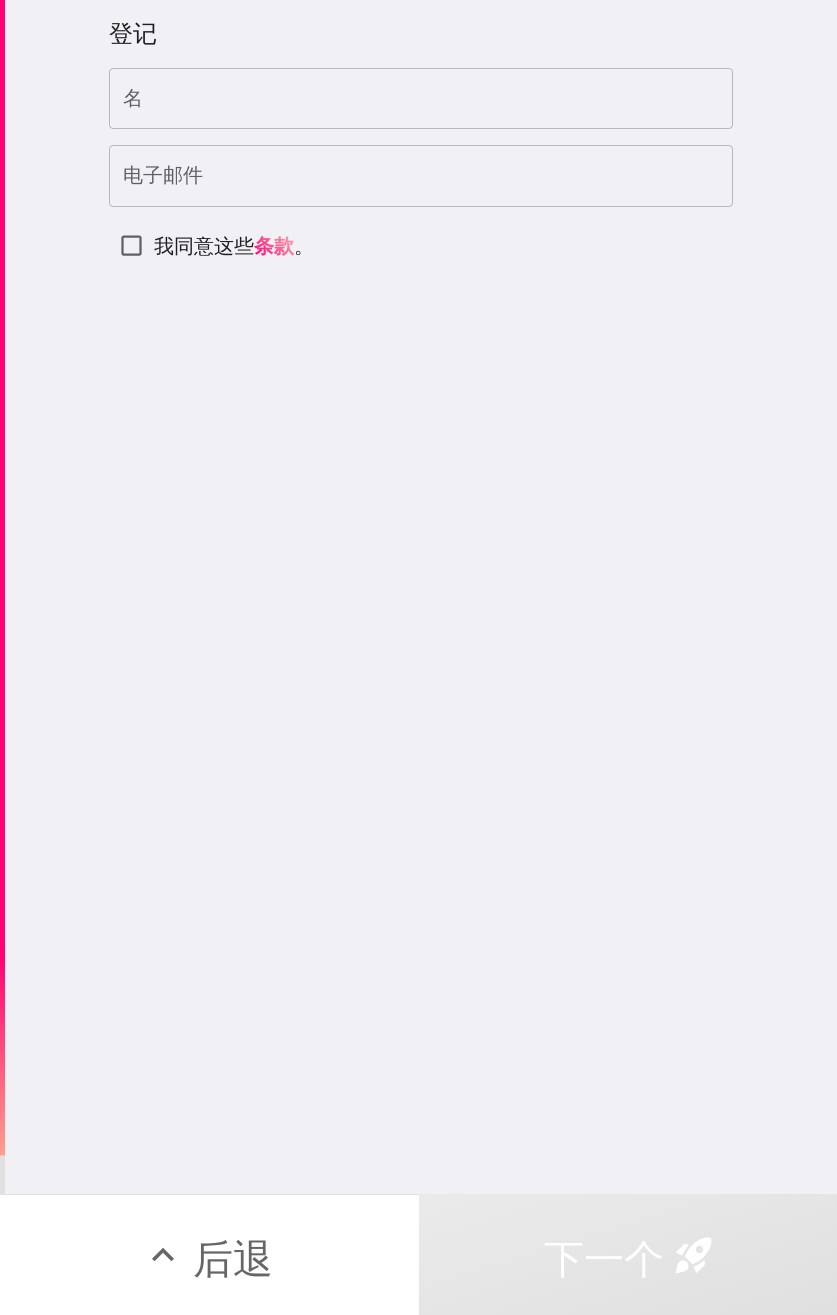 type 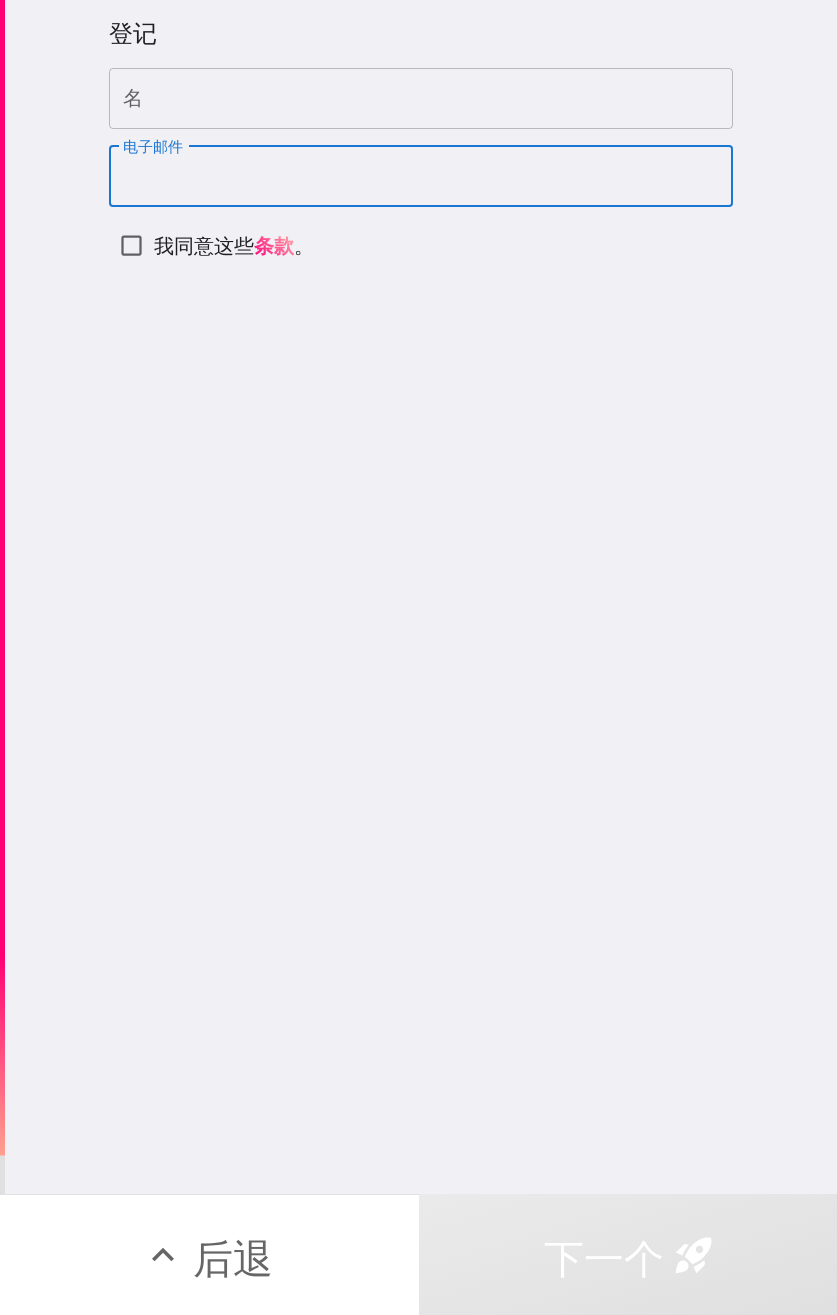 paste on "[EMAIL]" 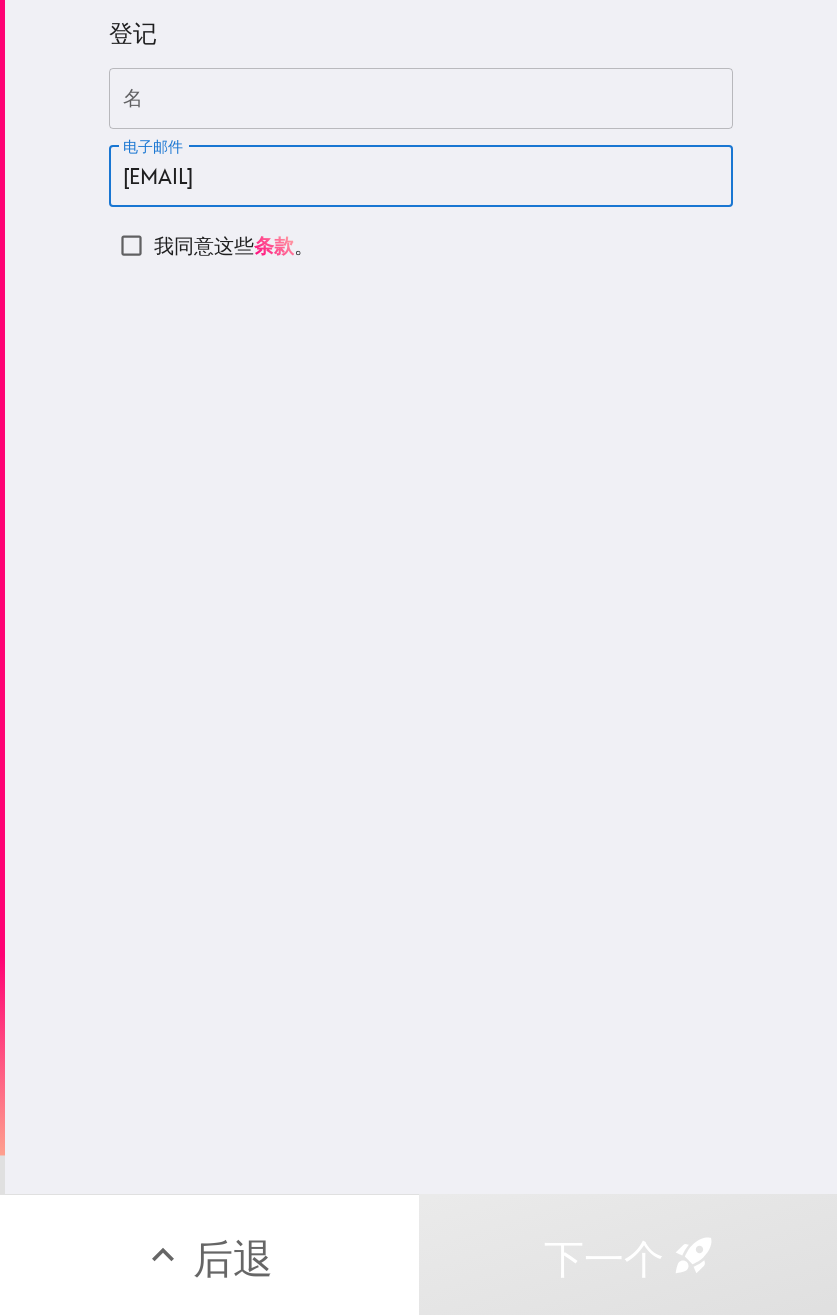 type on "[EMAIL]" 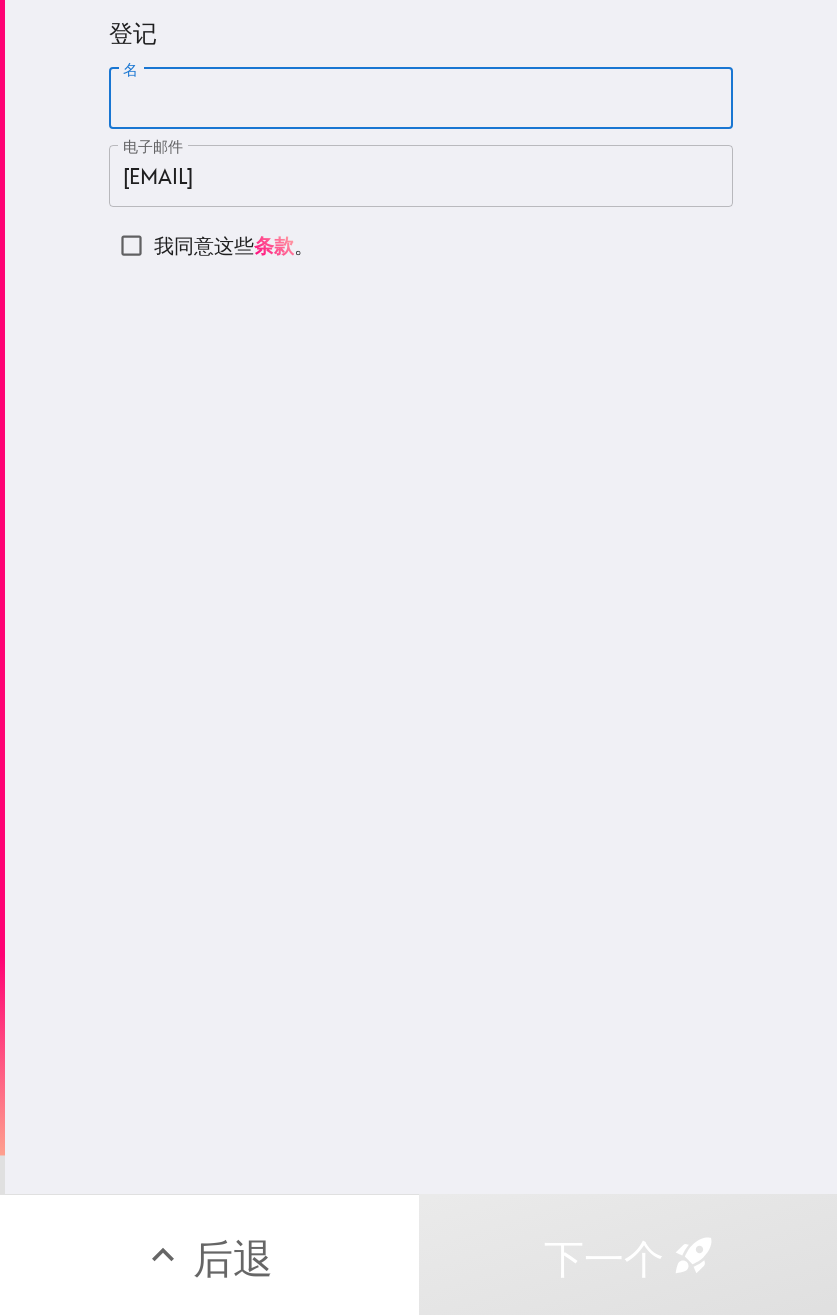 click on "名" at bounding box center (421, 99) 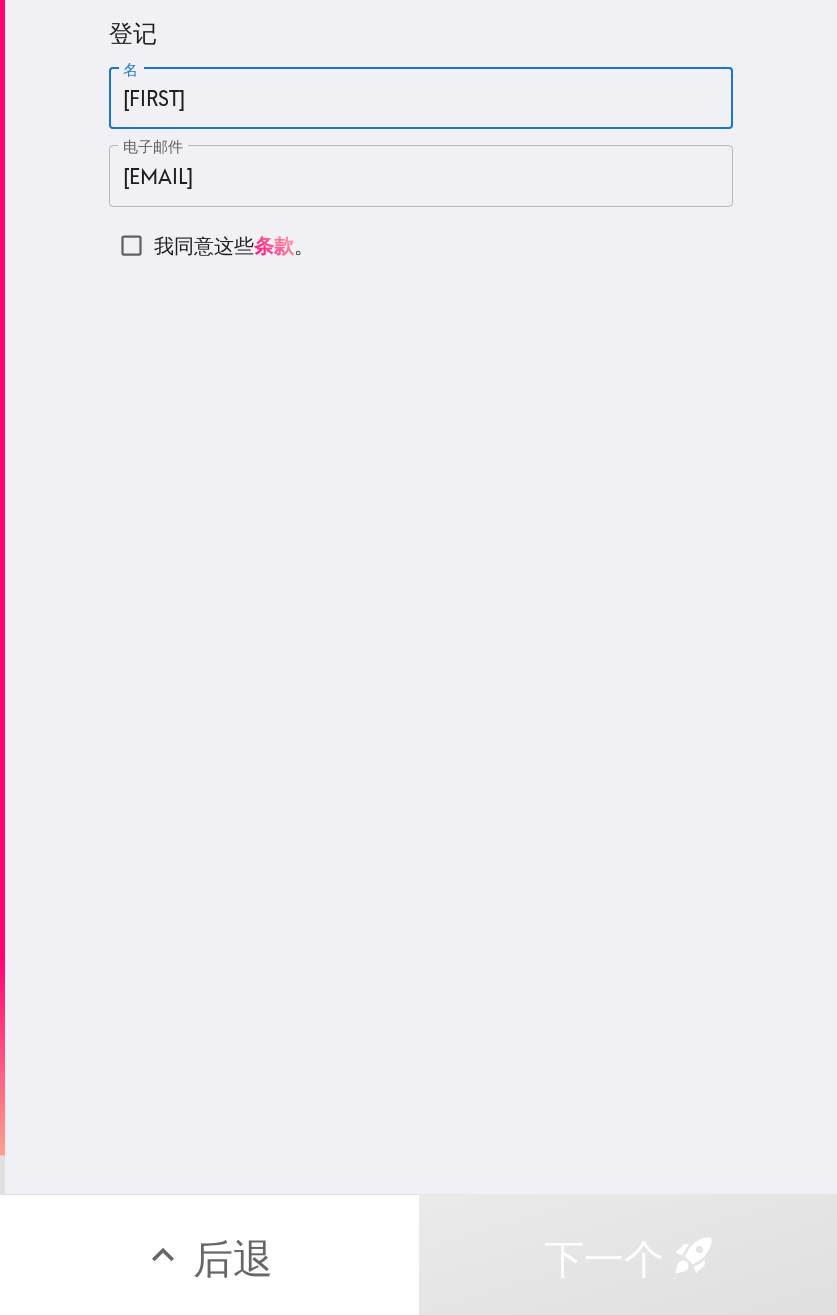 type on "Barbara" 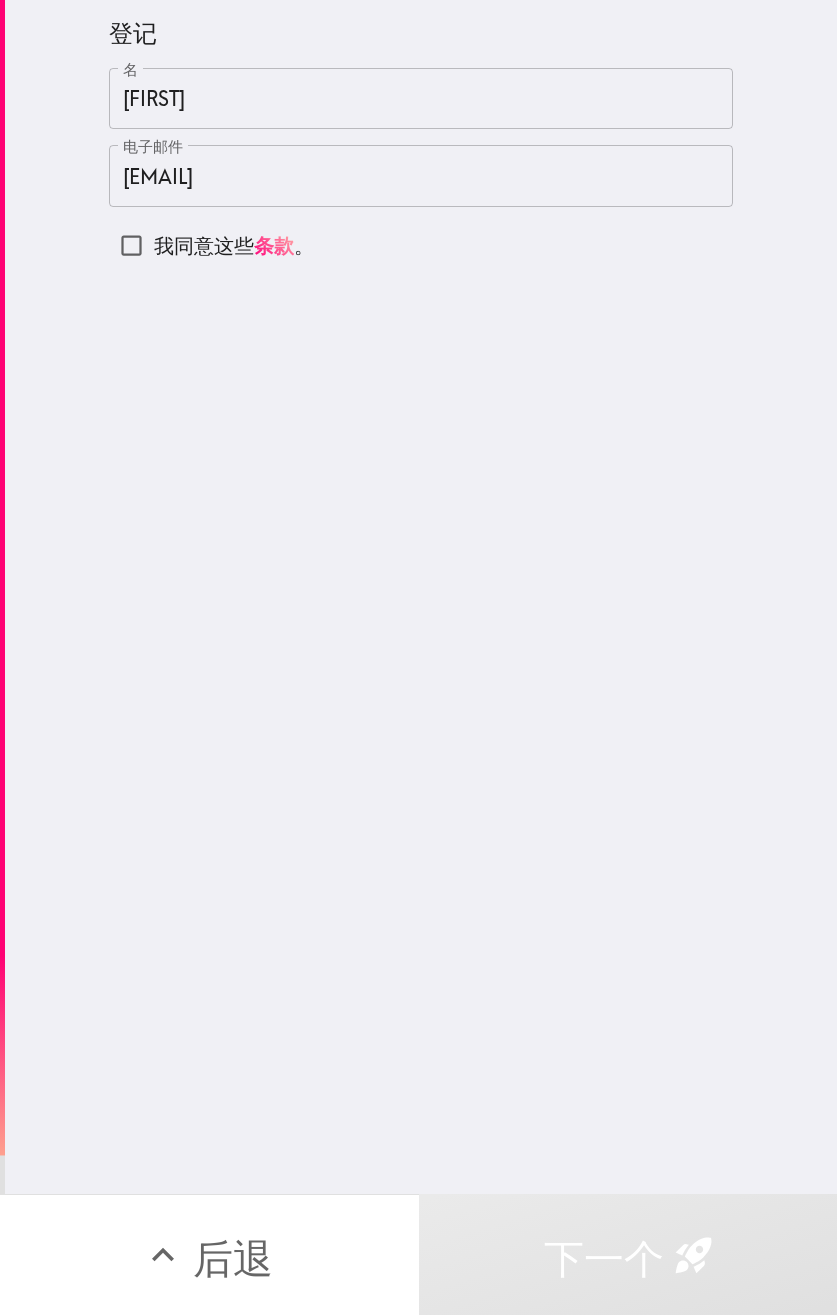 drag, startPoint x: 188, startPoint y: 241, endPoint x: 196, endPoint y: 269, distance: 29.12044 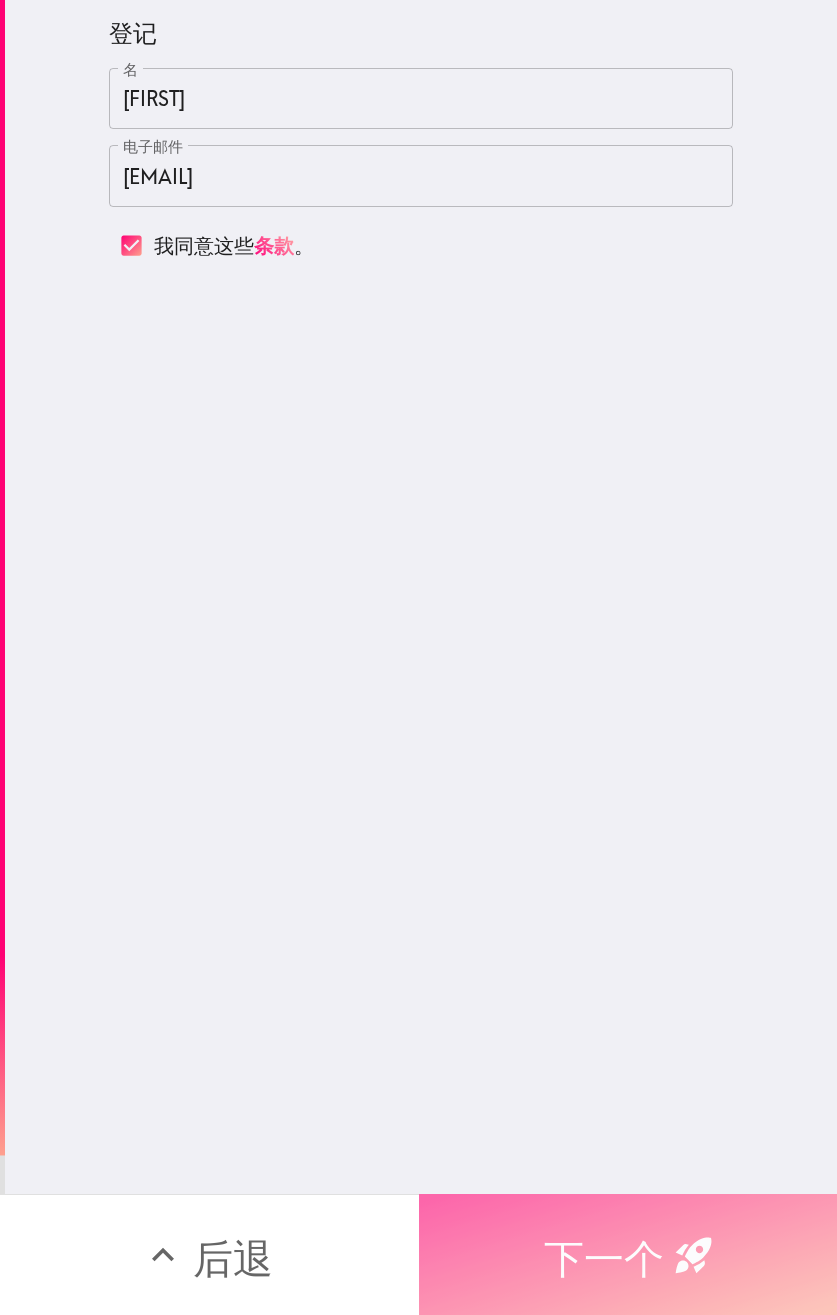 click on "下一个" at bounding box center (604, 1258) 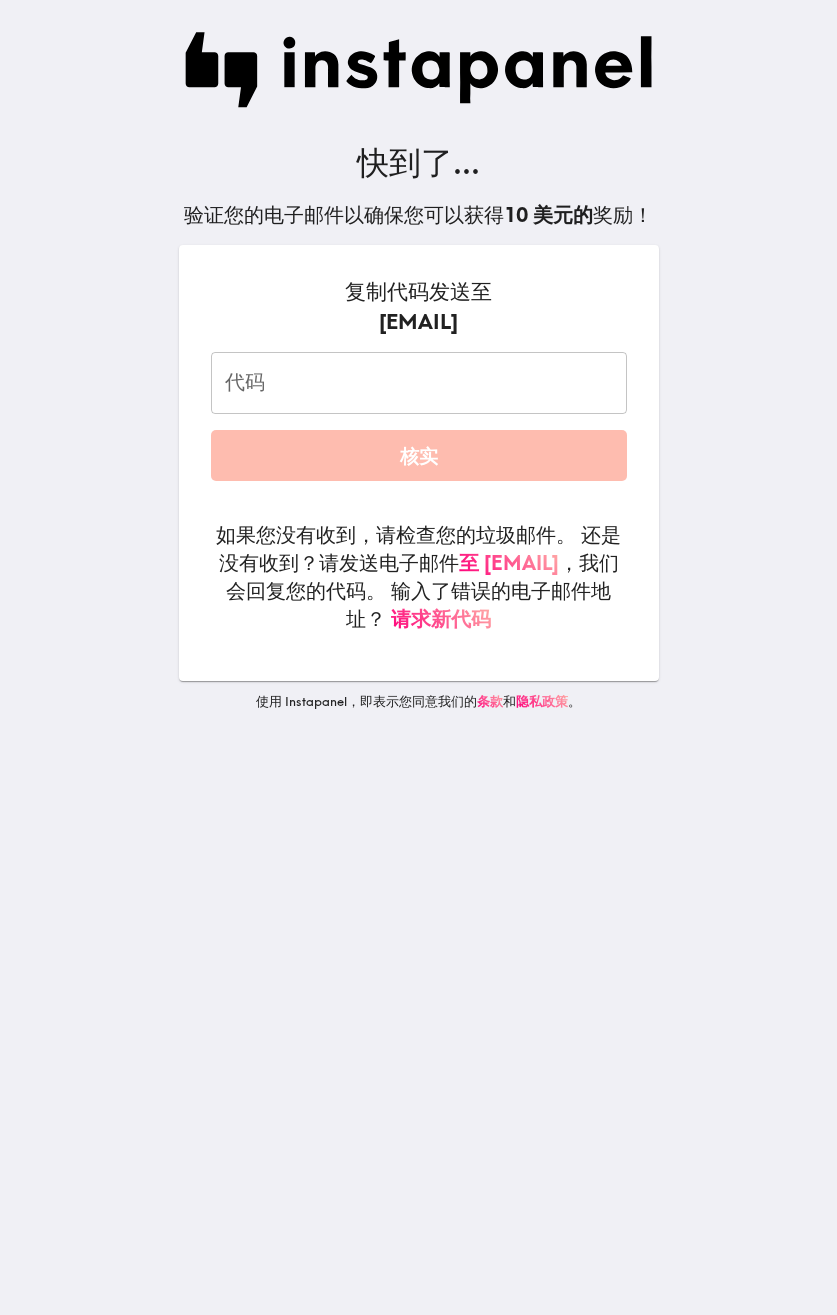 click on "代码" at bounding box center [419, 383] 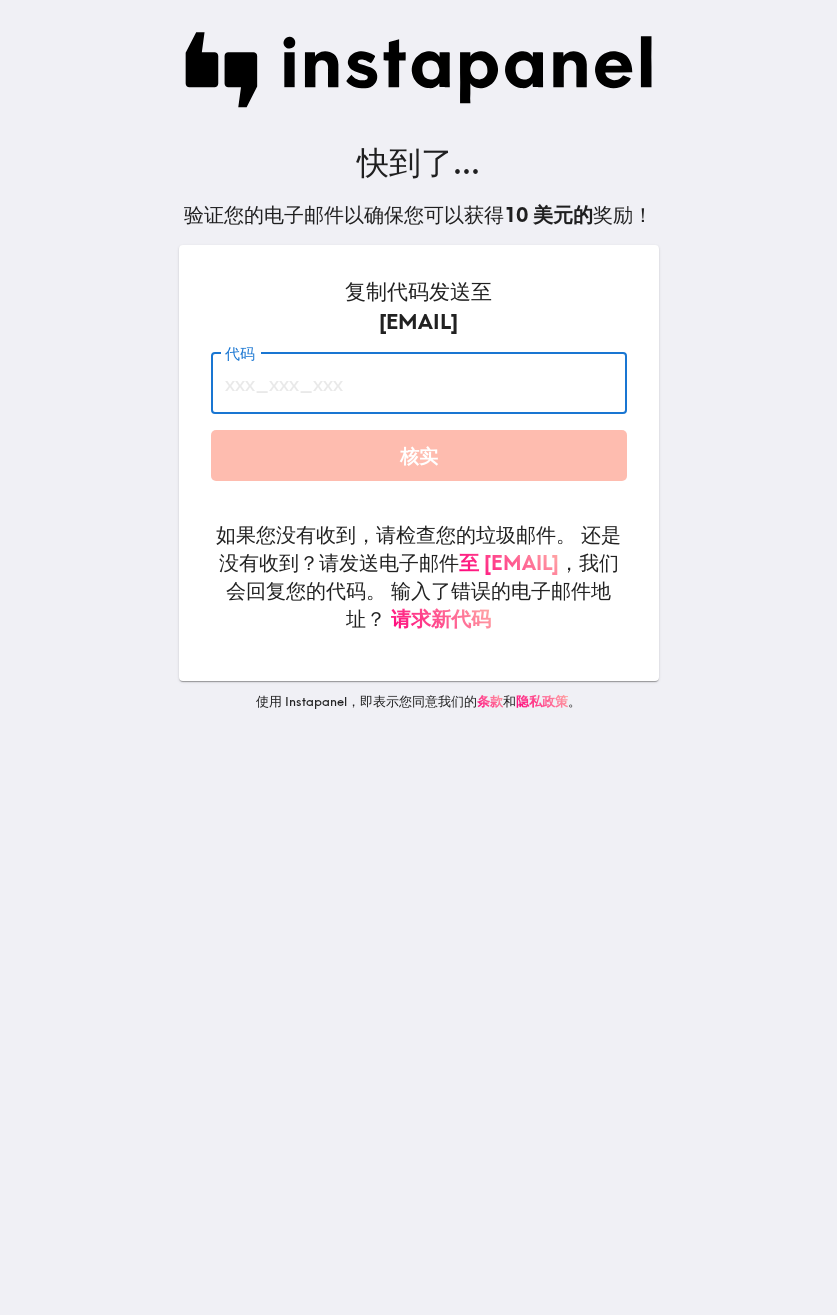 paste on "K2P_5Uy_56d" 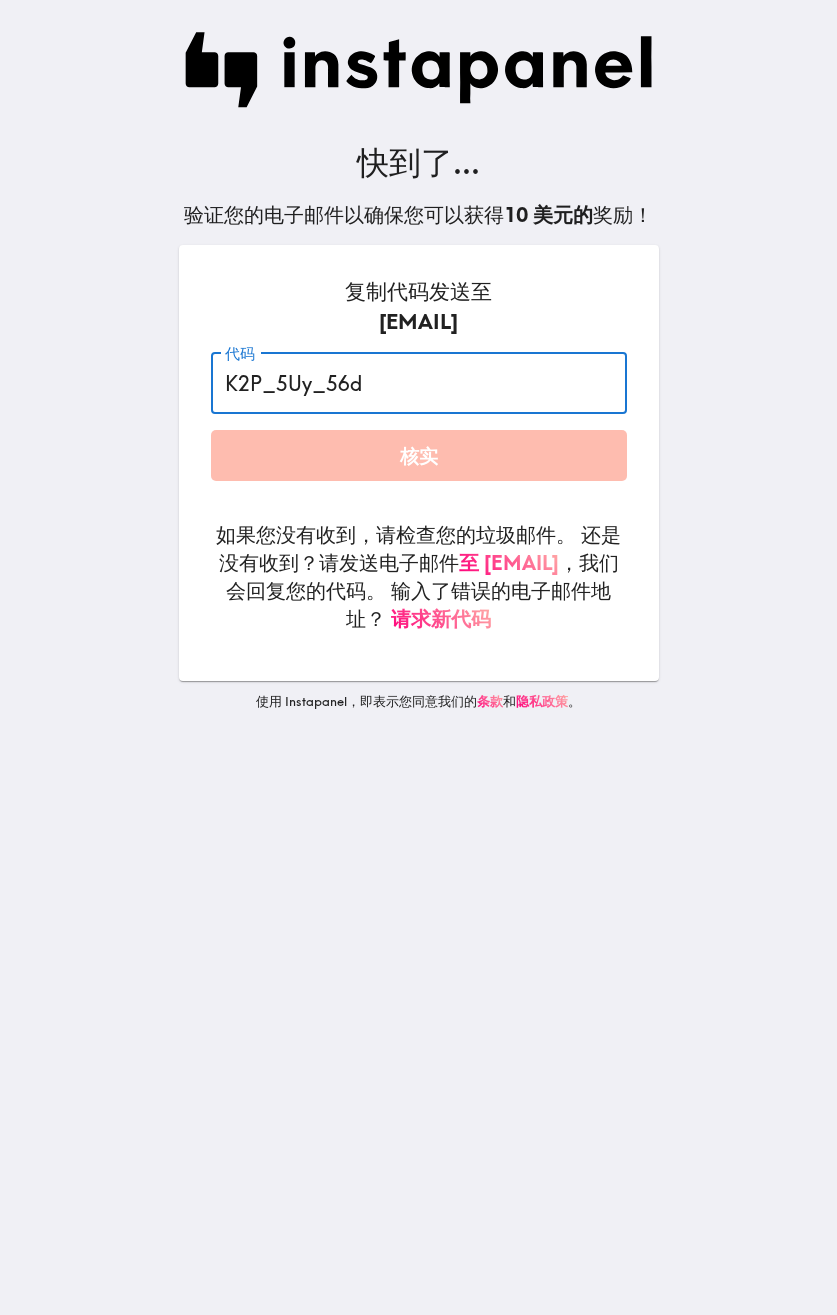 type on "K2P_5Uy_56d" 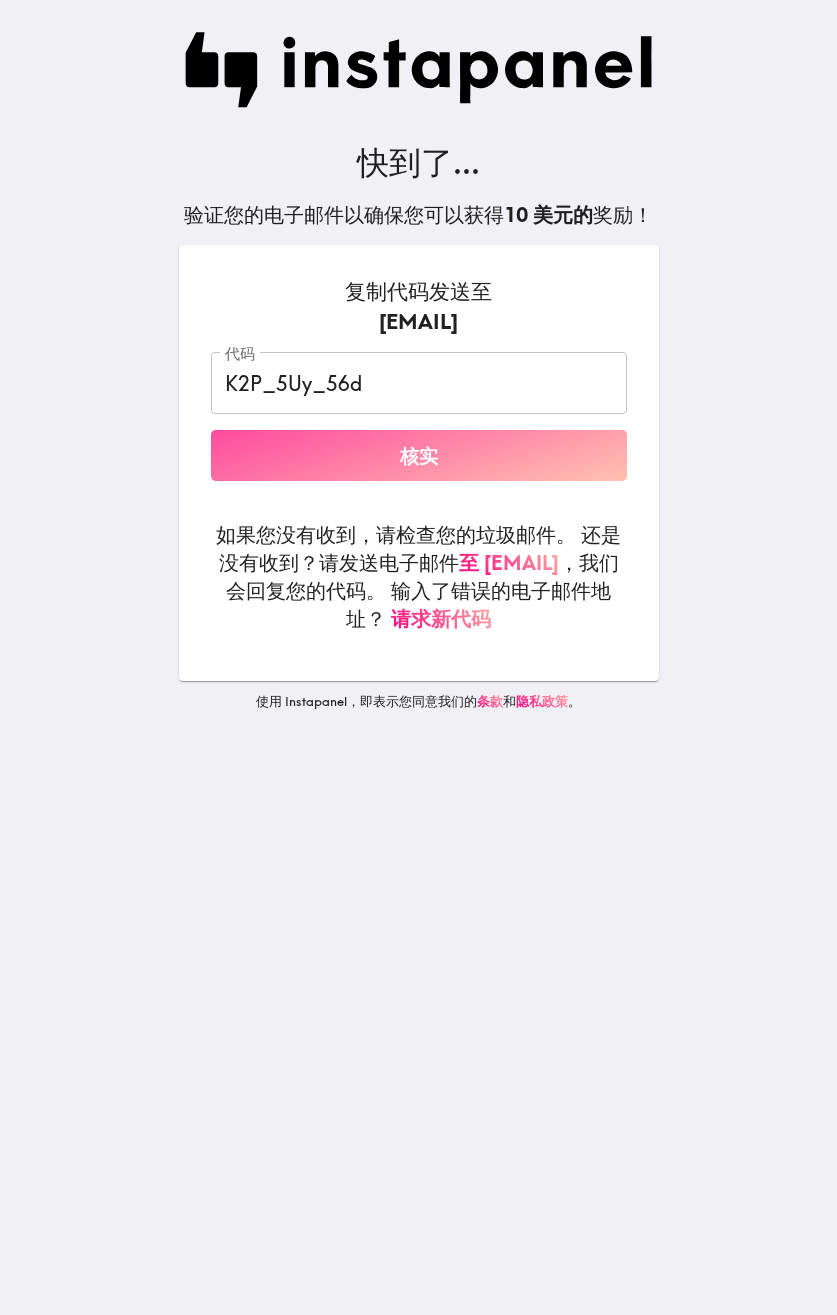 click on "核实" at bounding box center [419, 455] 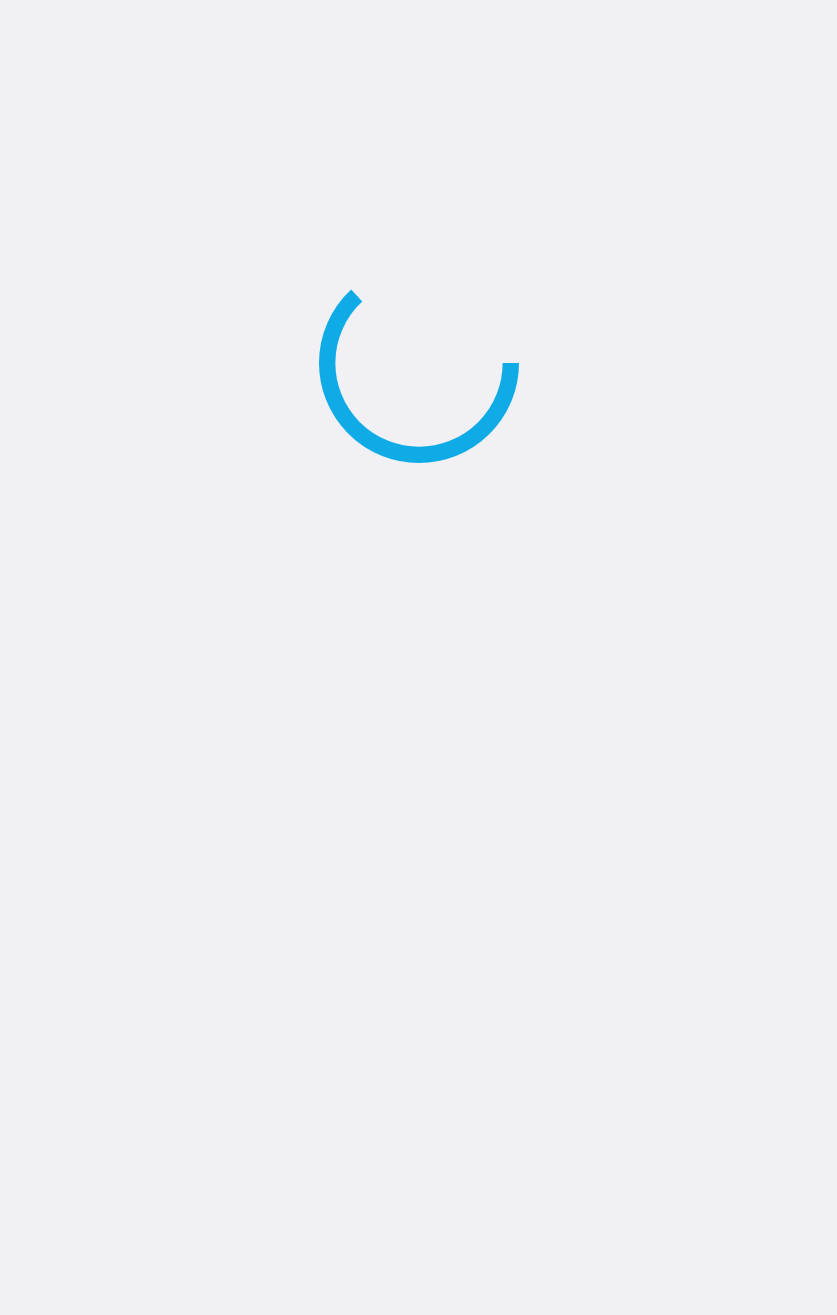 scroll, scrollTop: 0, scrollLeft: 0, axis: both 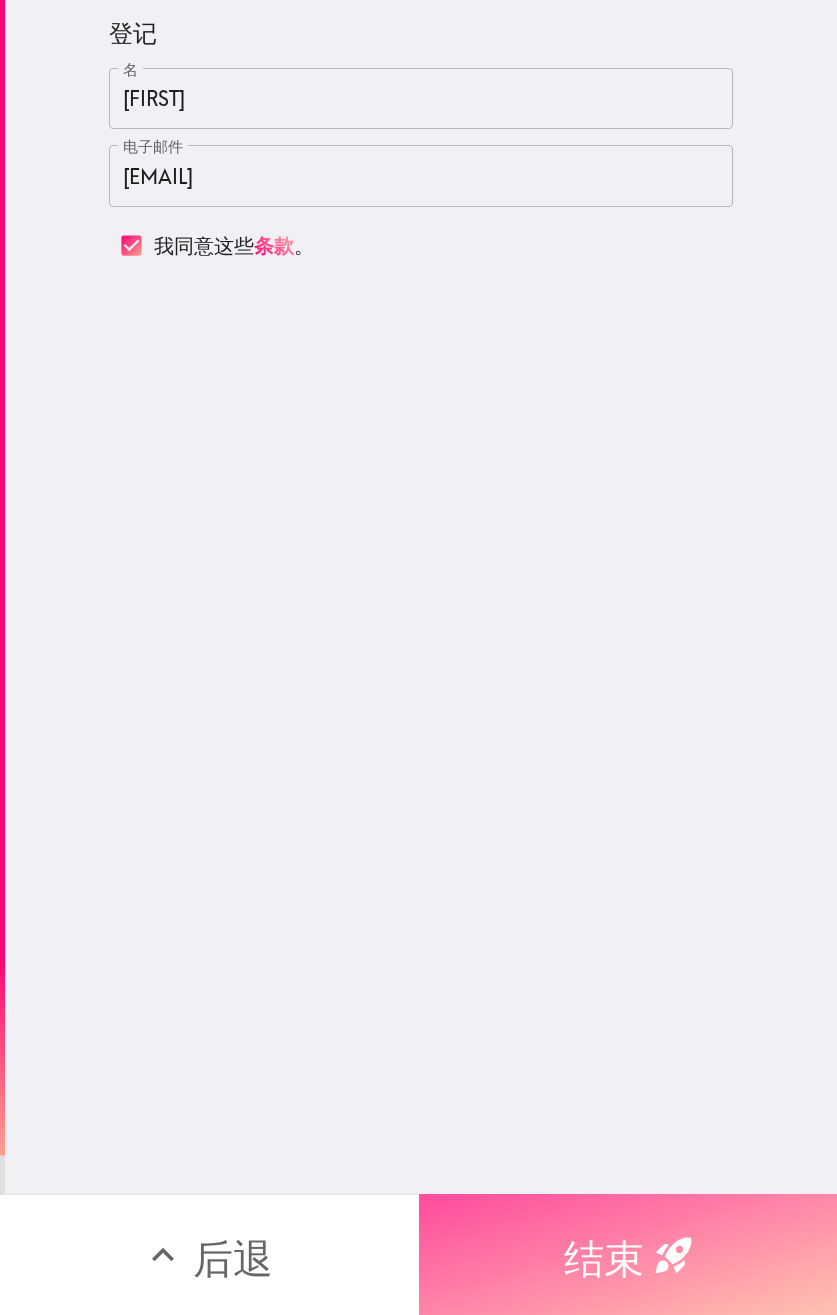 click on "结束" at bounding box center [604, 1258] 